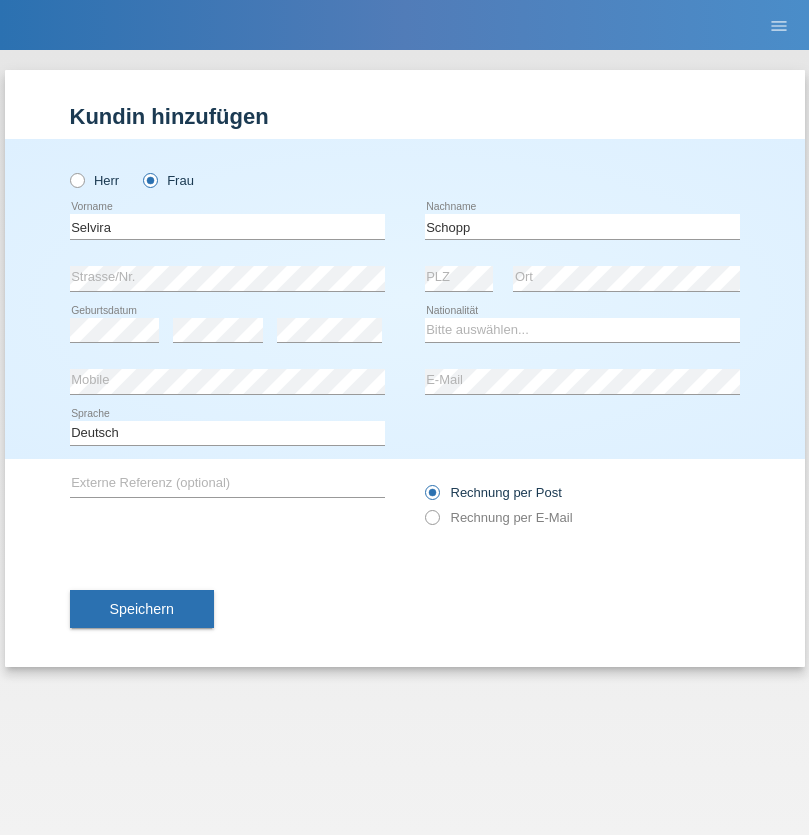 scroll, scrollTop: 0, scrollLeft: 0, axis: both 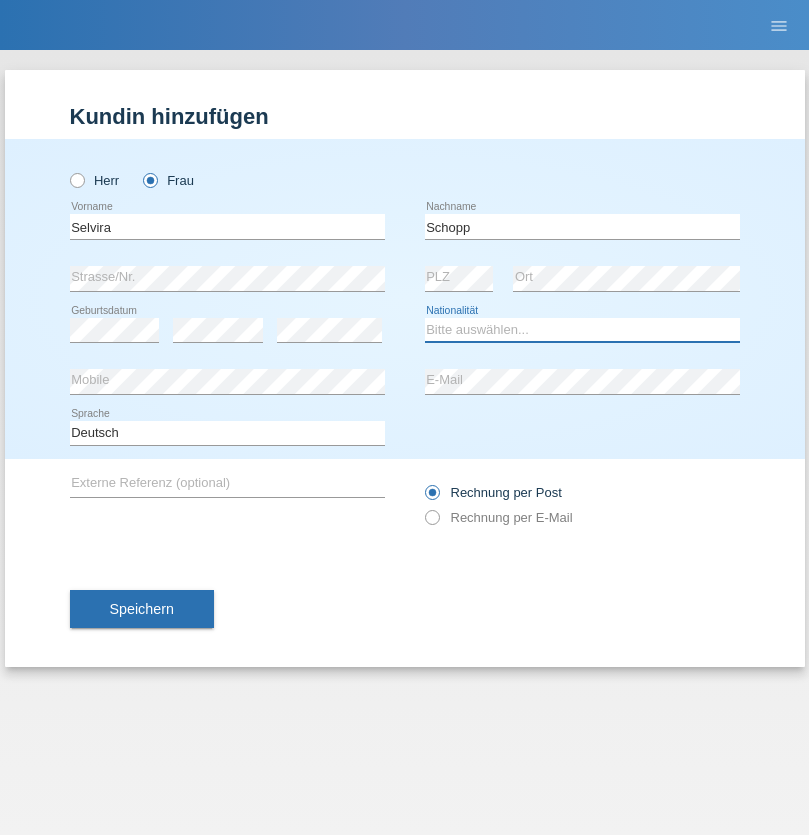select on "CH" 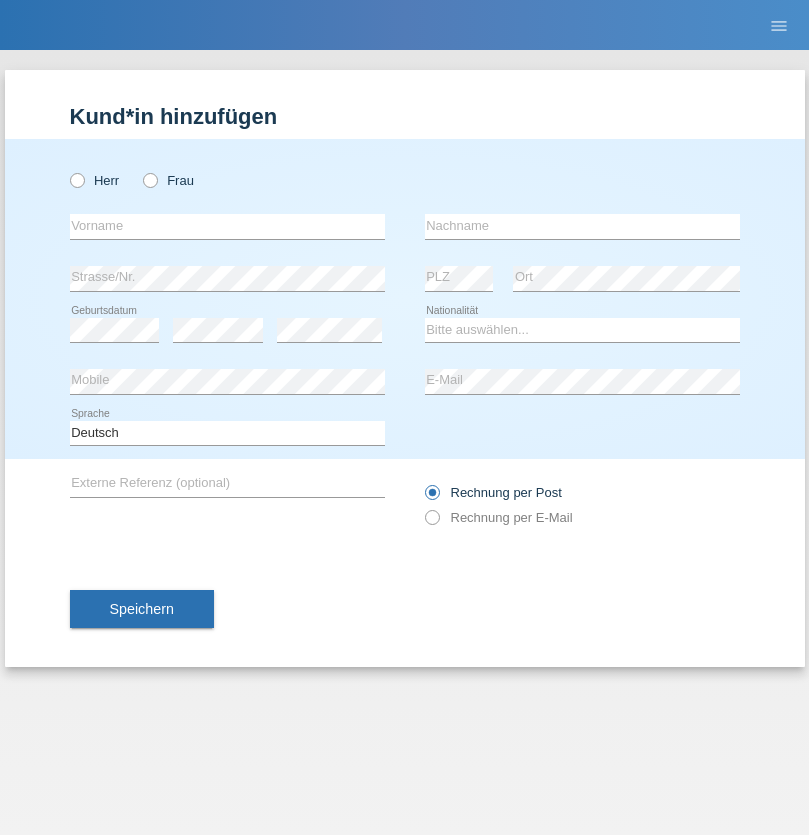 scroll, scrollTop: 0, scrollLeft: 0, axis: both 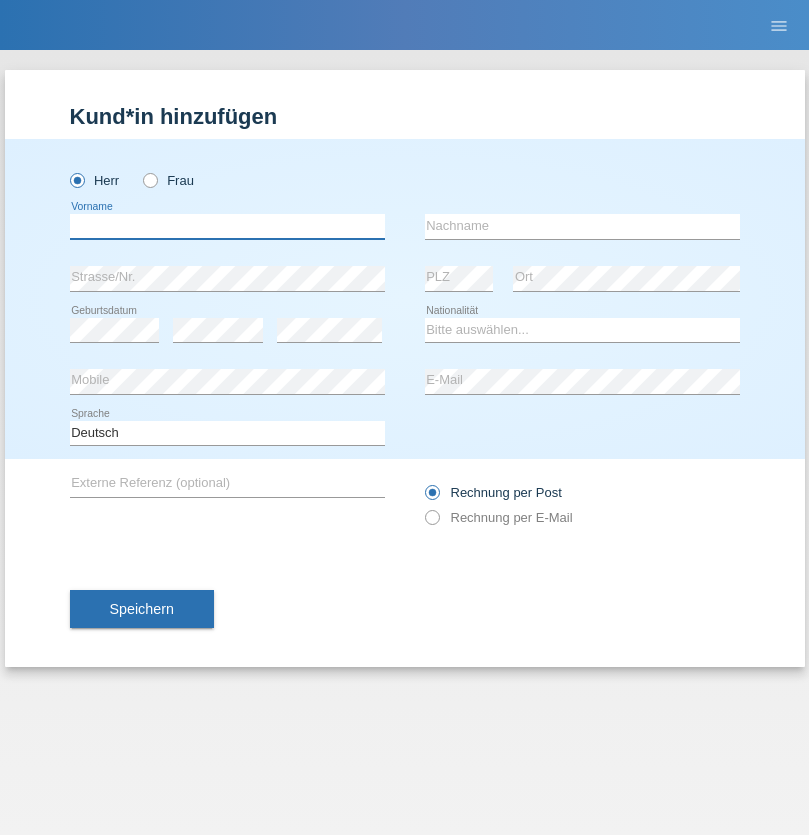 click at bounding box center [227, 226] 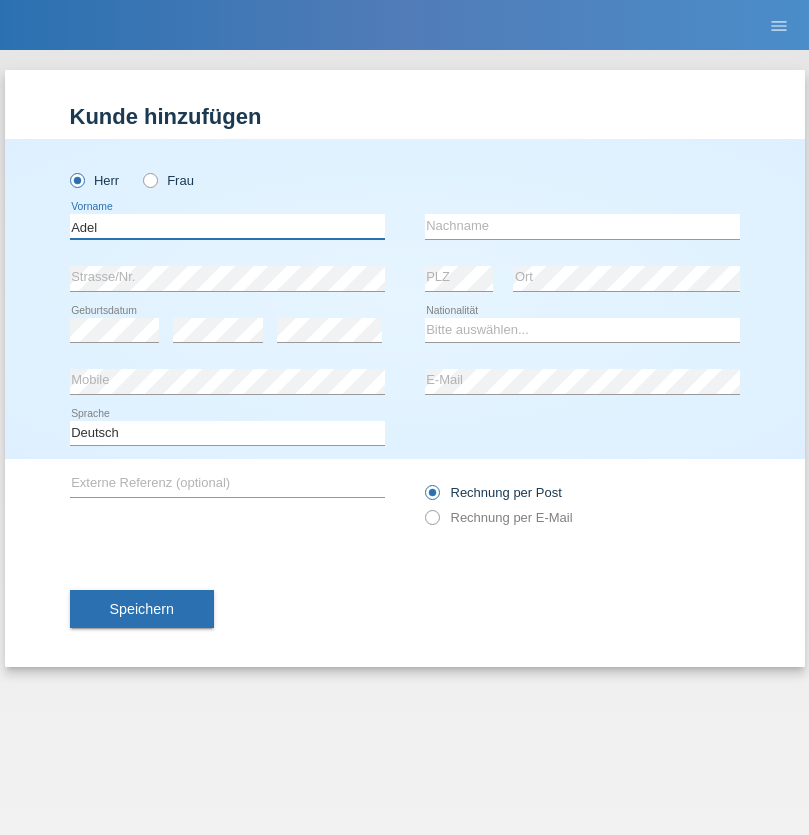 type on "Adel" 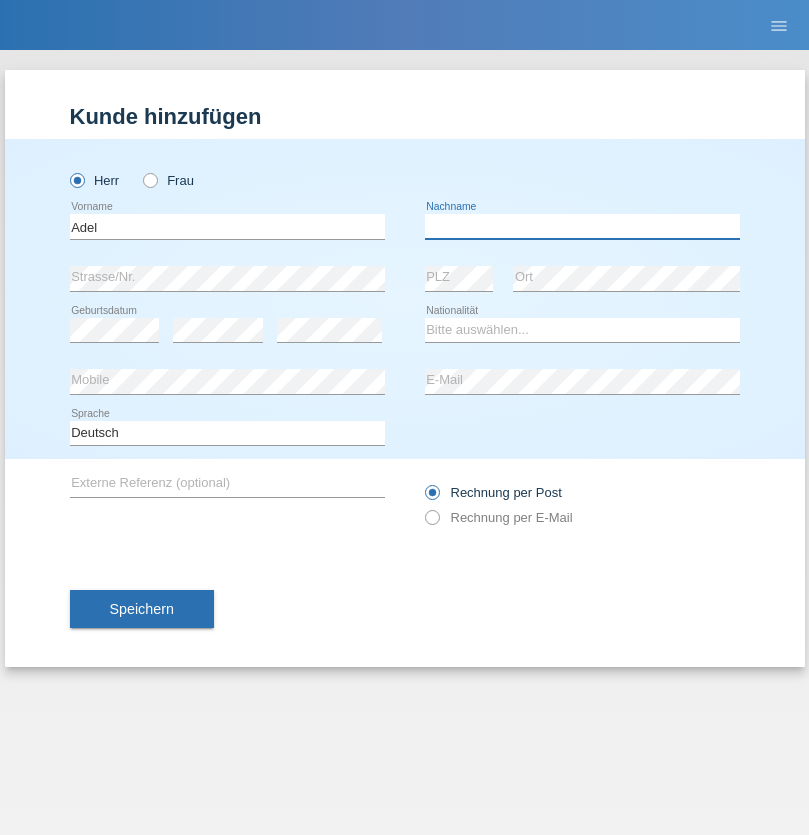 click at bounding box center [582, 226] 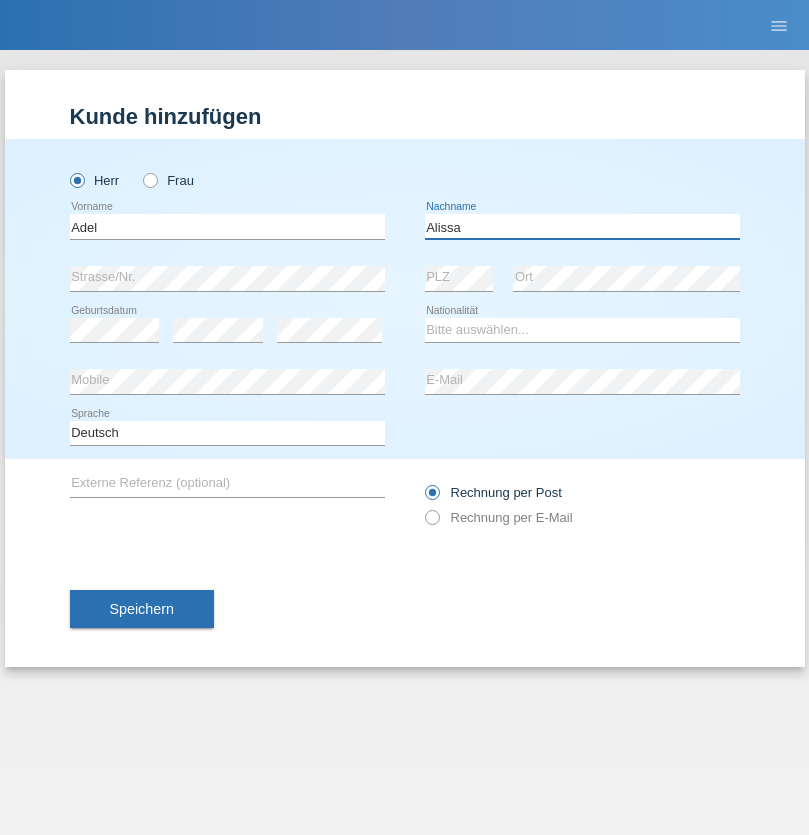 type on "Alissa" 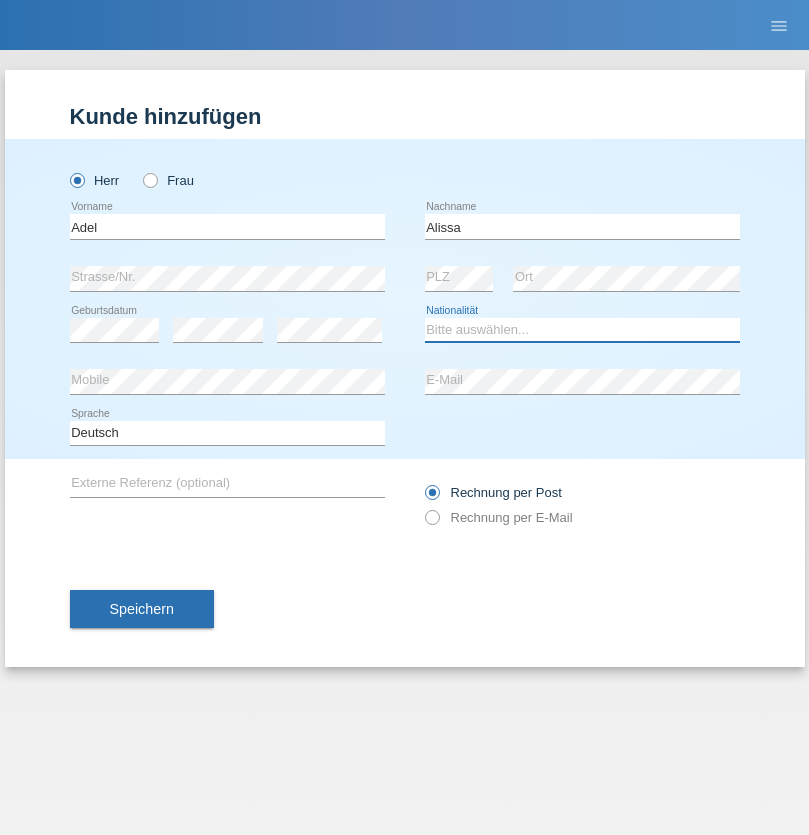 select on "SY" 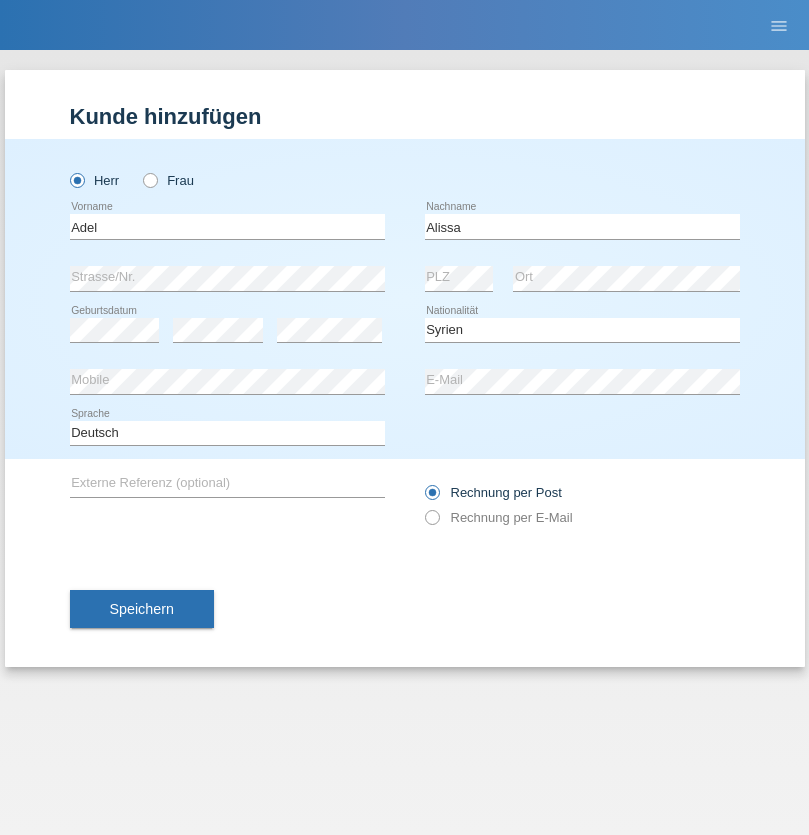 select on "C" 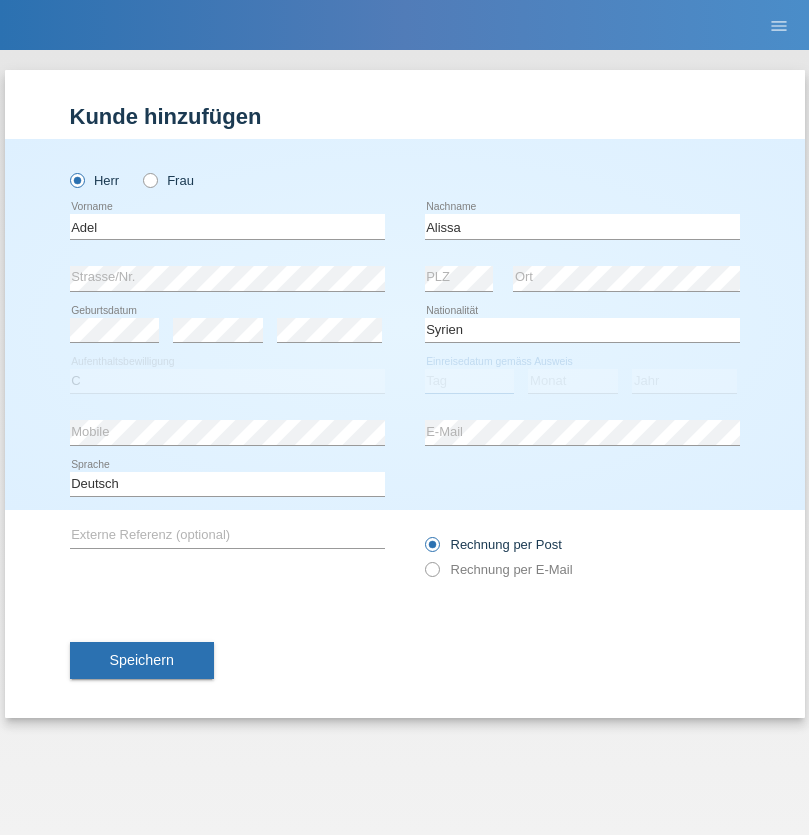 select on "20" 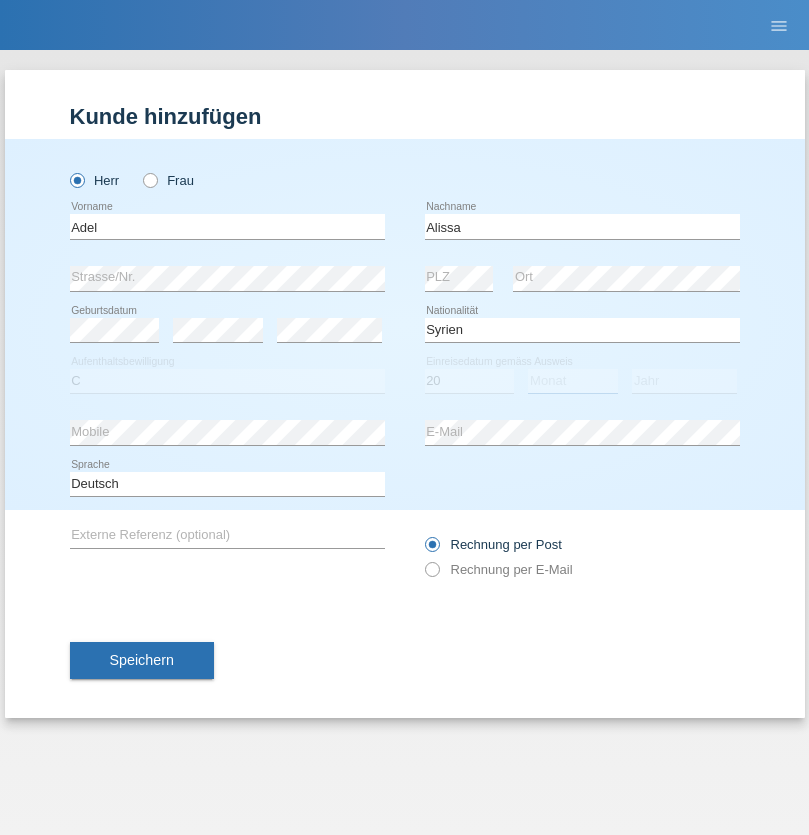 select on "09" 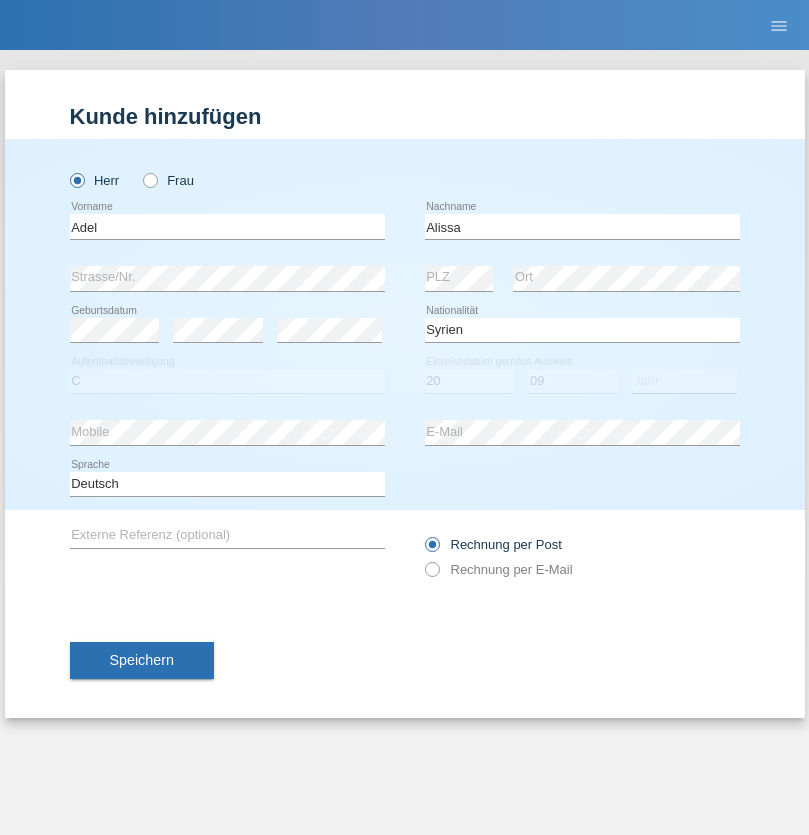 select on "2018" 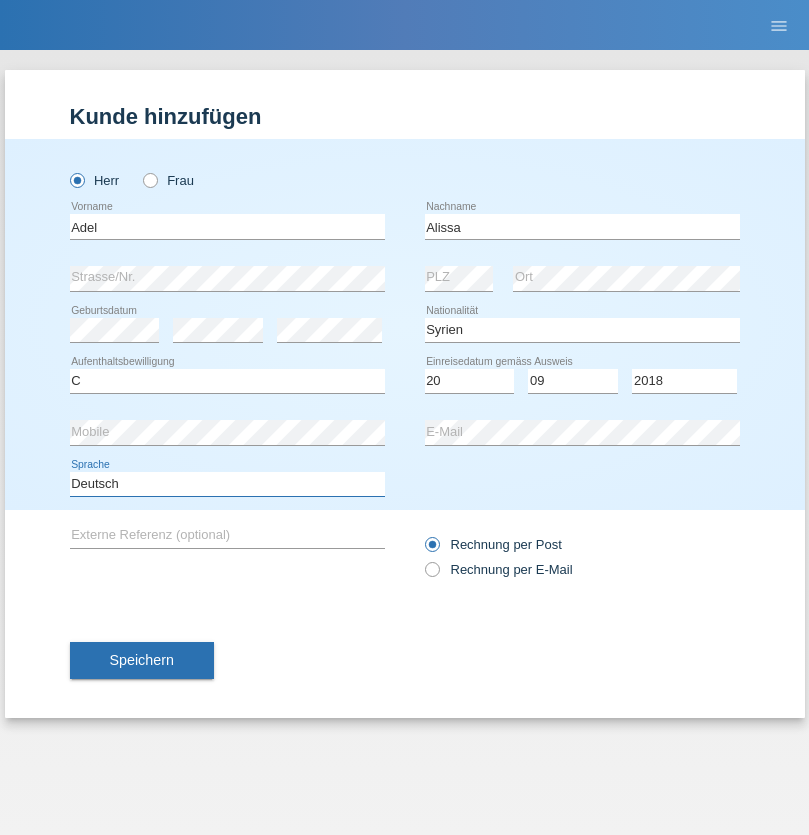 select on "en" 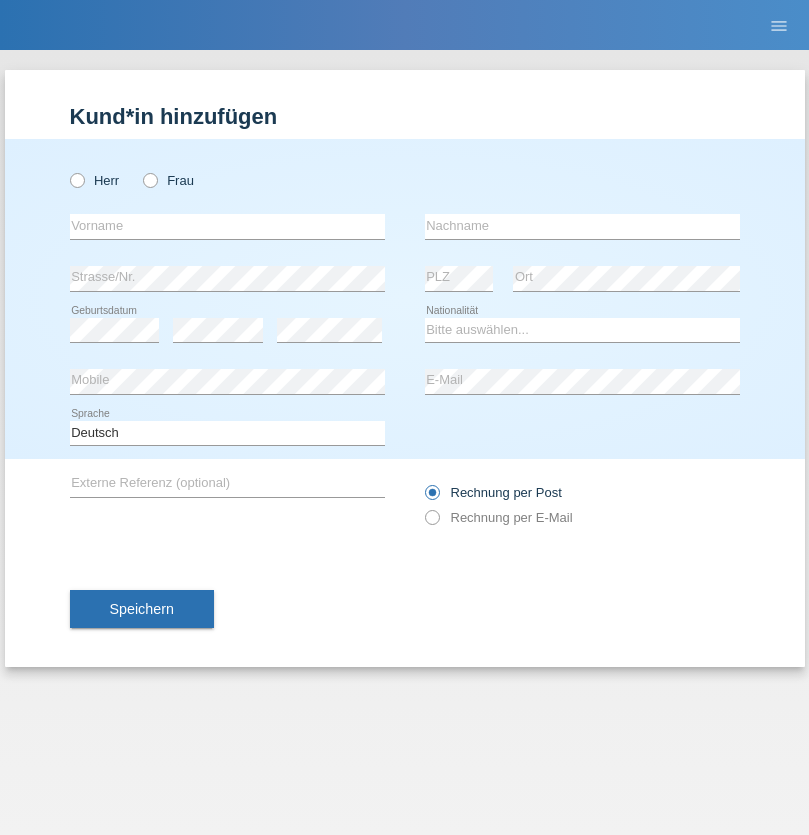 scroll, scrollTop: 0, scrollLeft: 0, axis: both 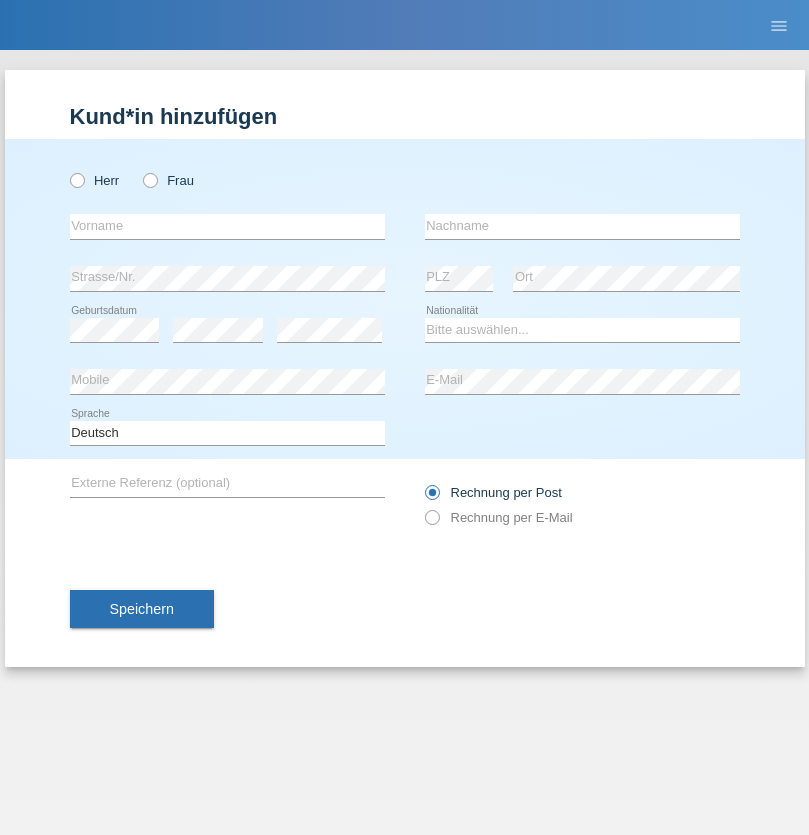 radio on "true" 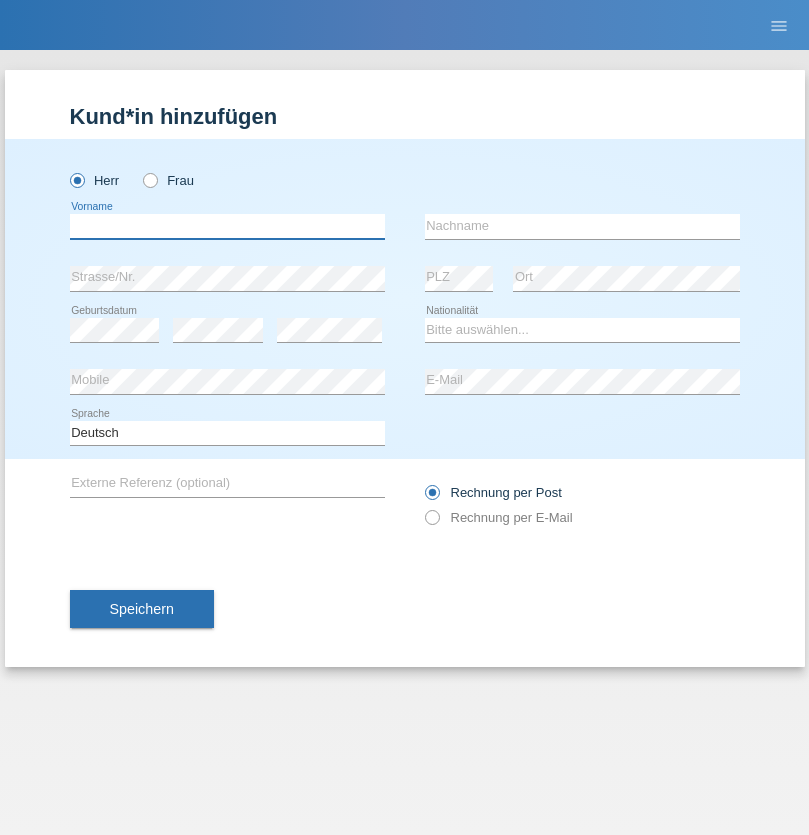 click at bounding box center (227, 226) 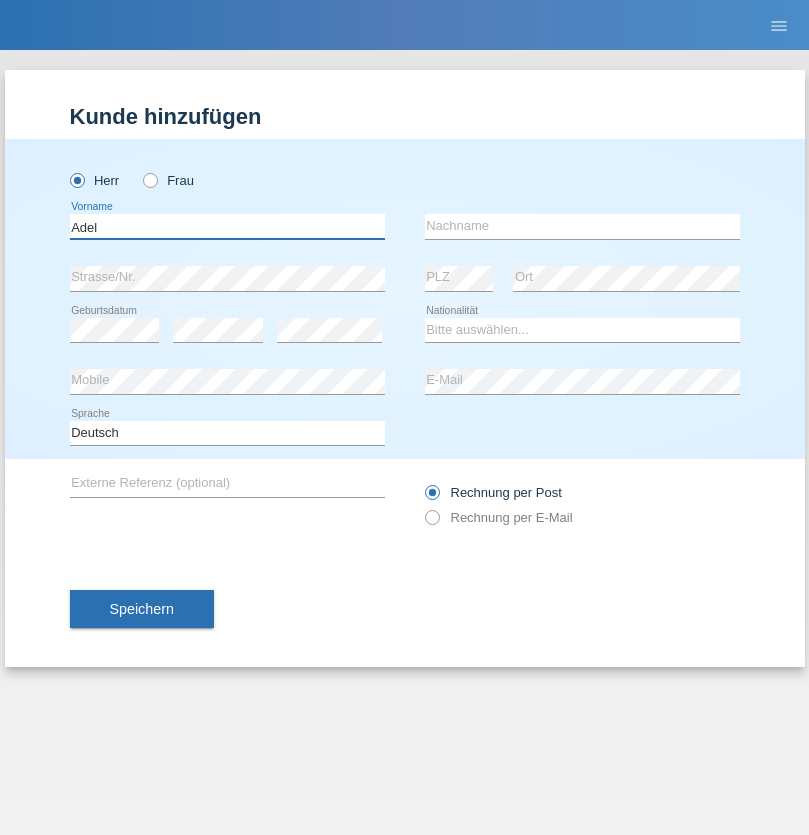 type on "Adel" 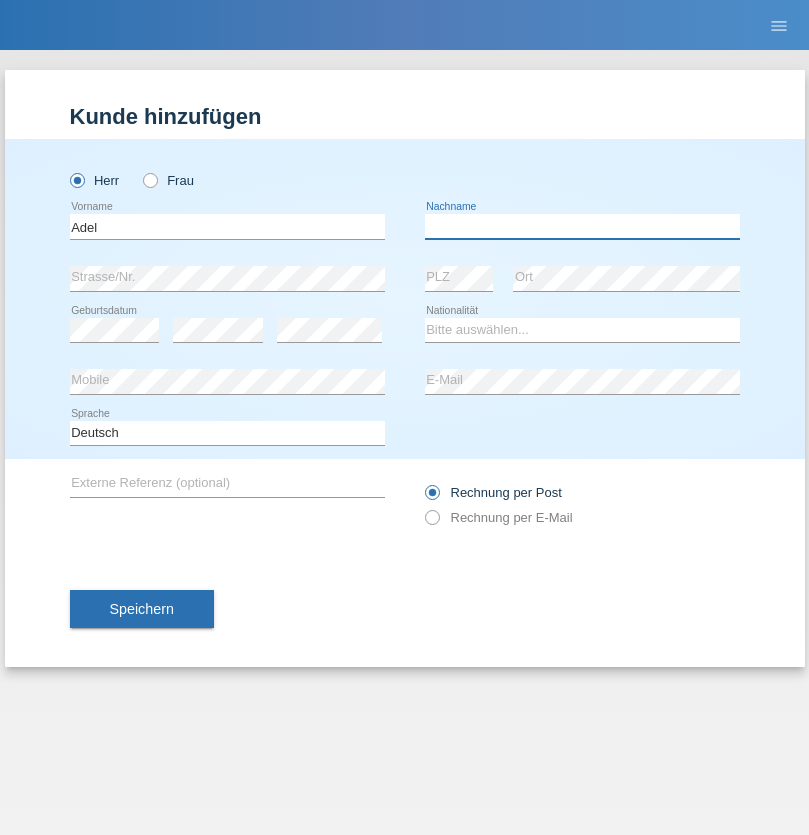 click at bounding box center [582, 226] 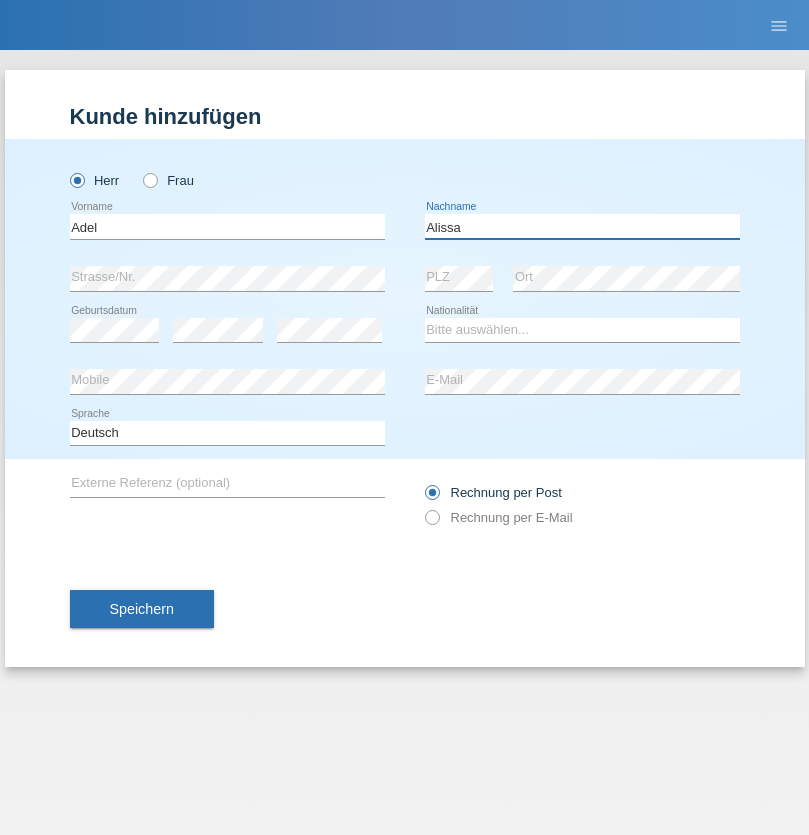 type on "Alissa" 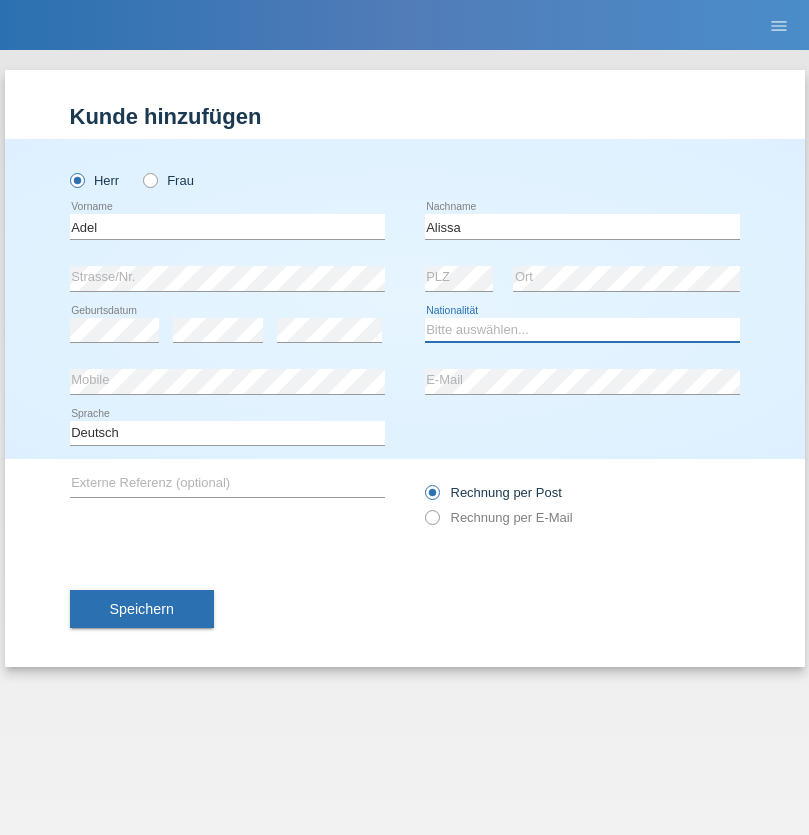 select on "SY" 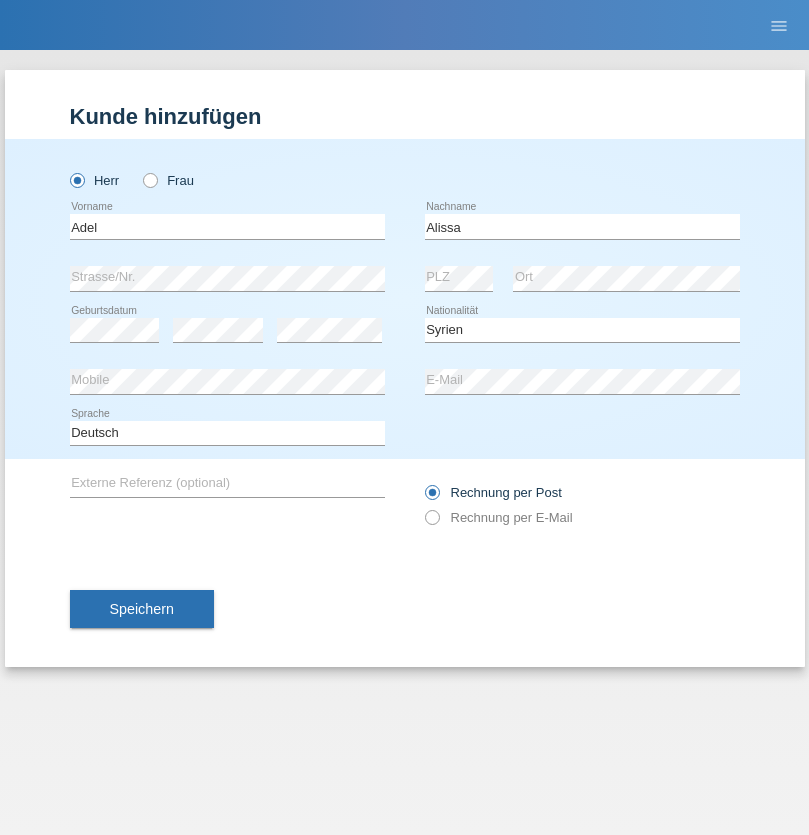 select on "C" 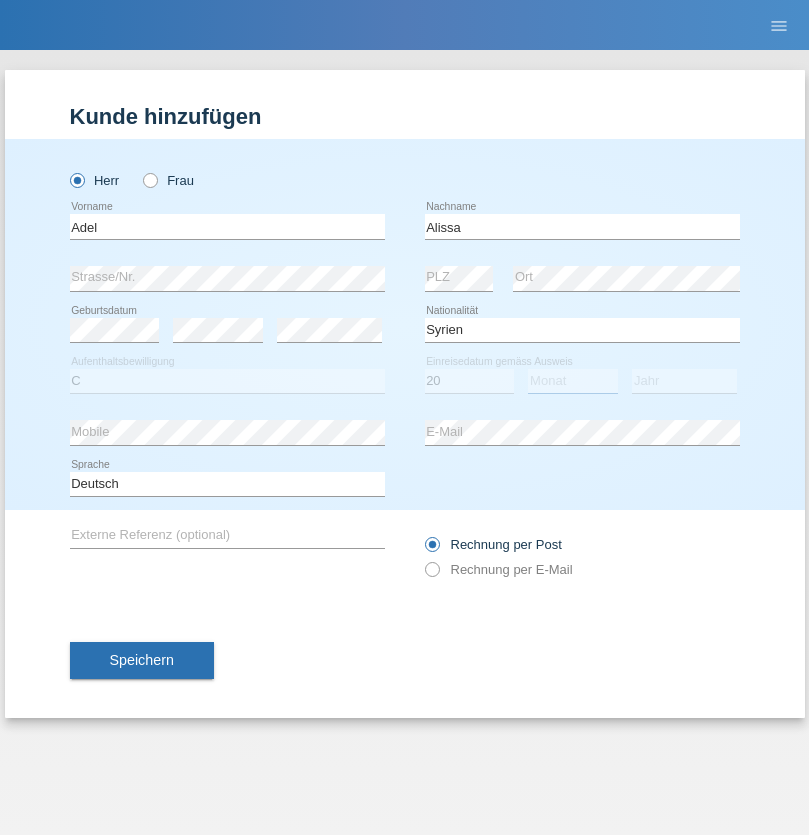 select on "09" 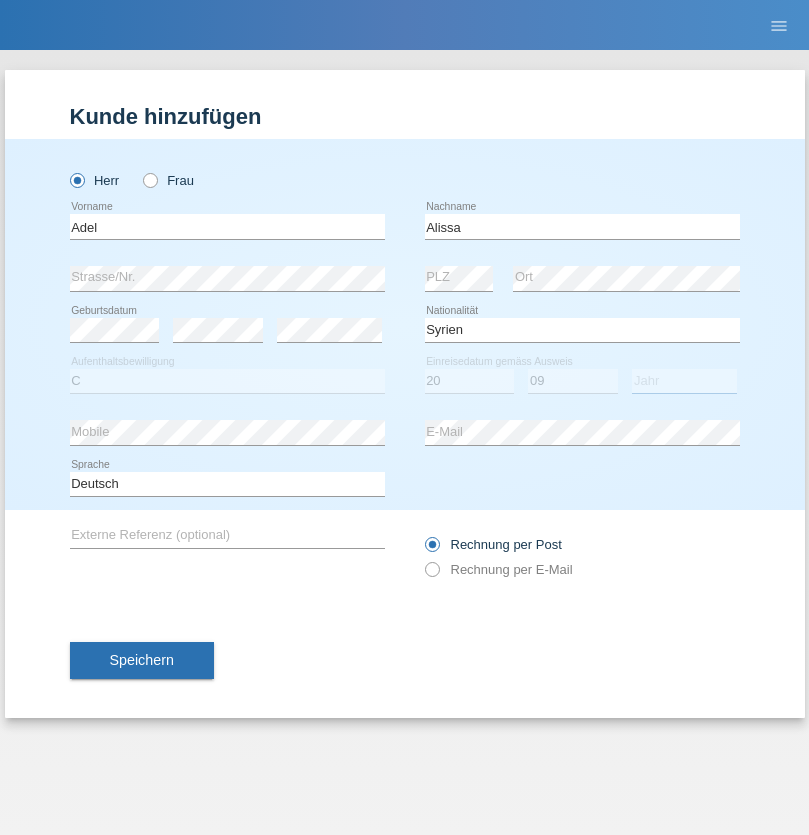 select on "2018" 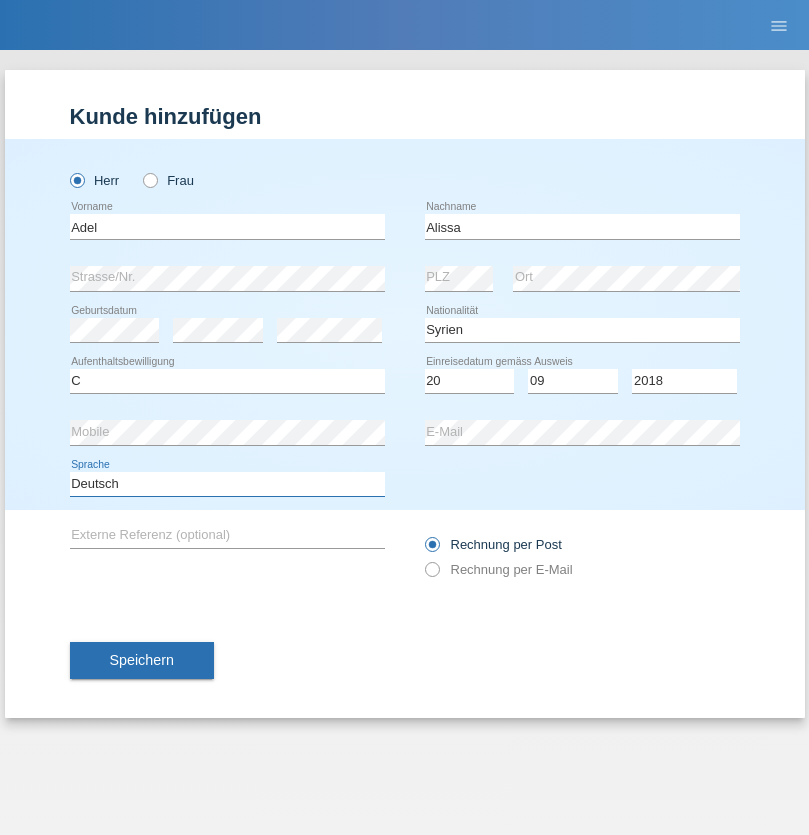 select on "en" 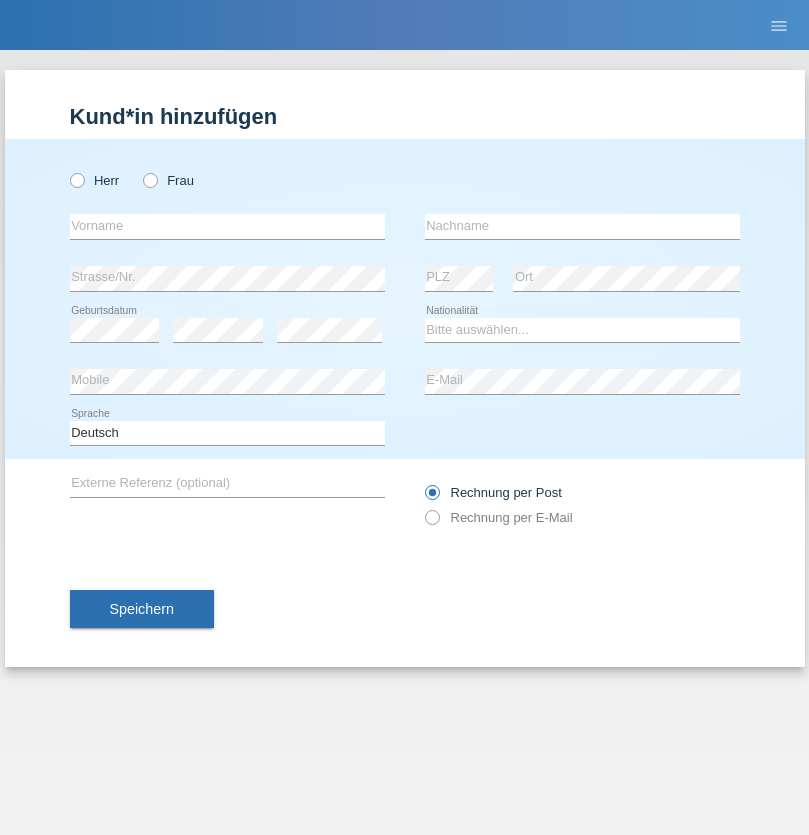 scroll, scrollTop: 0, scrollLeft: 0, axis: both 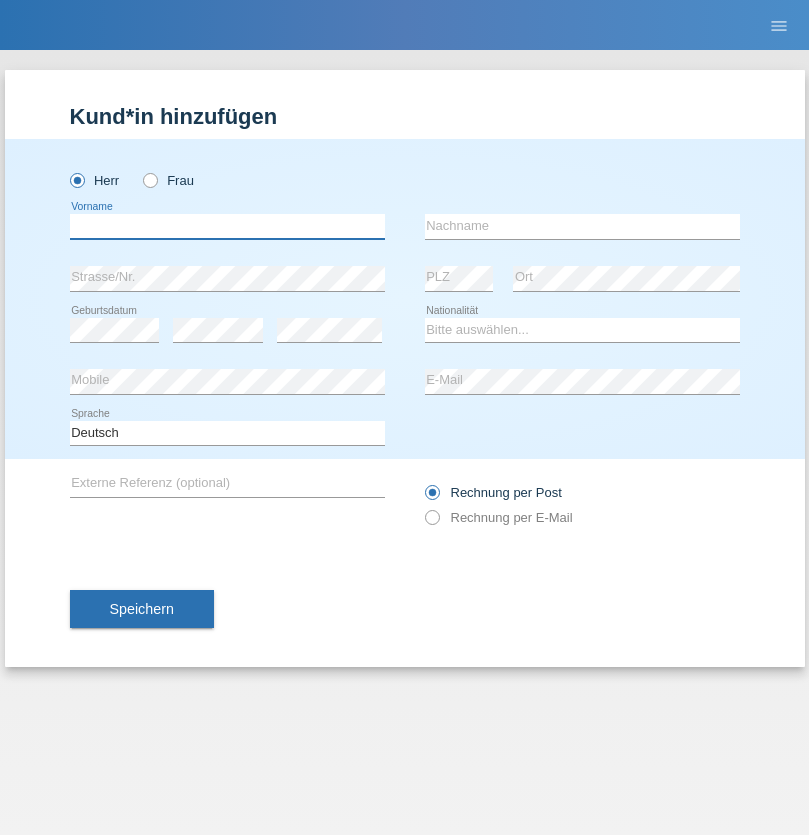 click at bounding box center (227, 226) 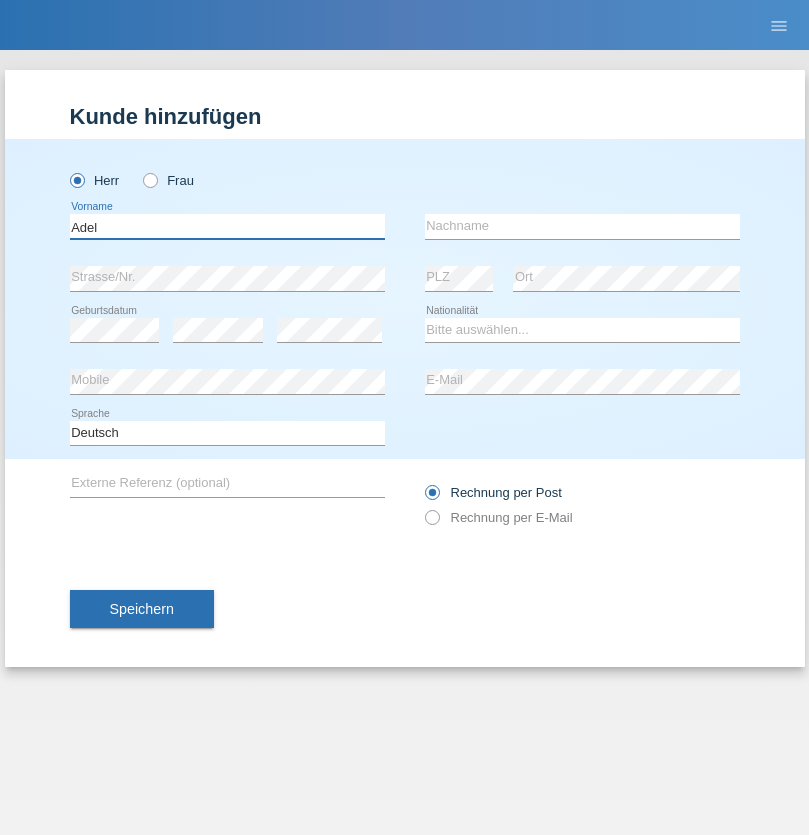 type on "Adel" 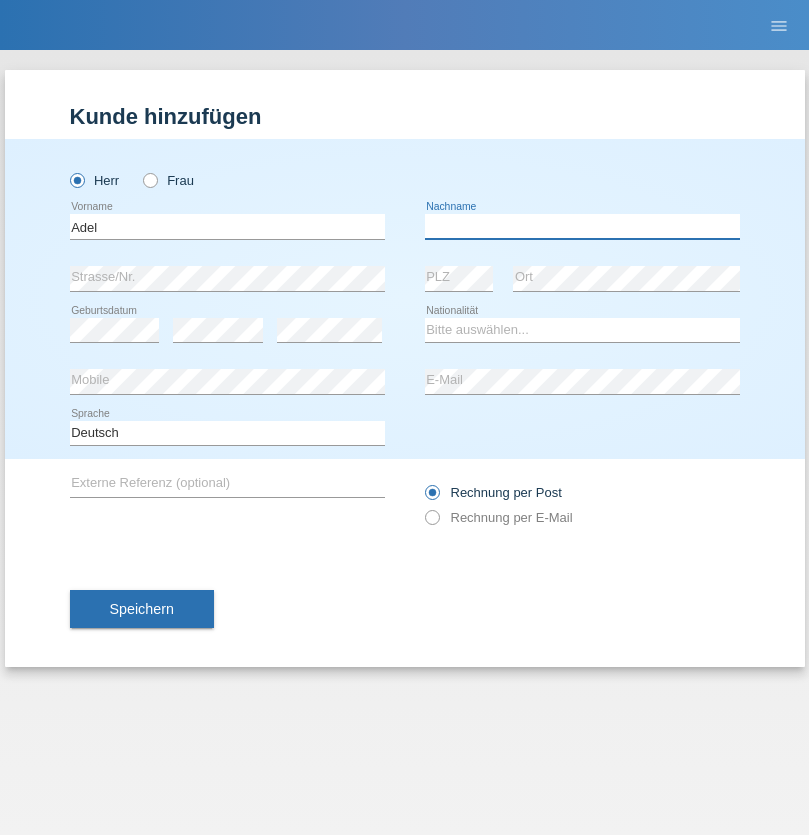 click at bounding box center (582, 226) 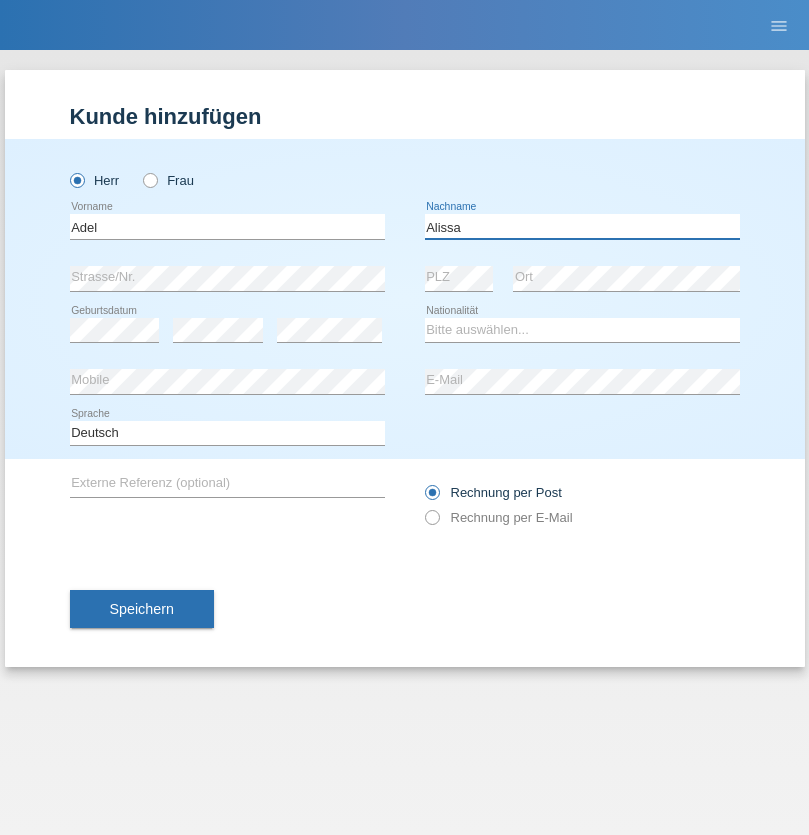 type on "Alissa" 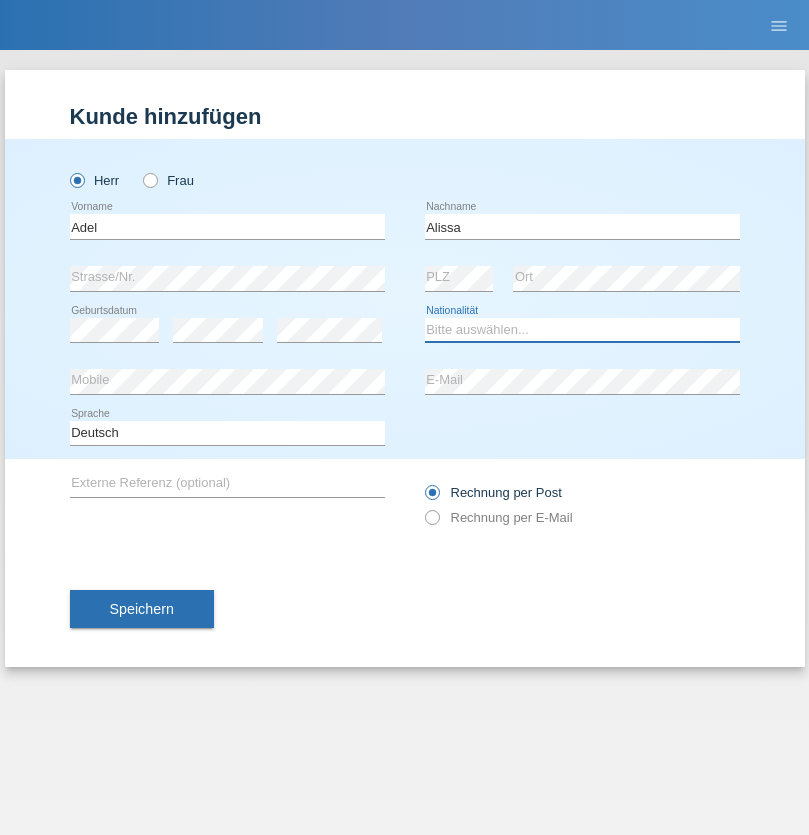select on "SY" 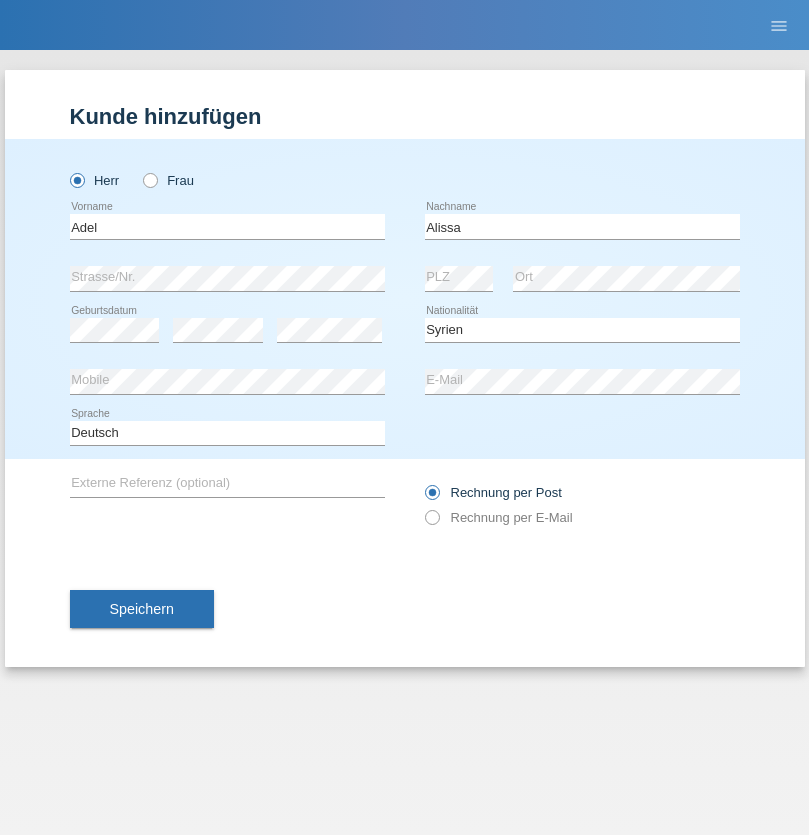 select on "C" 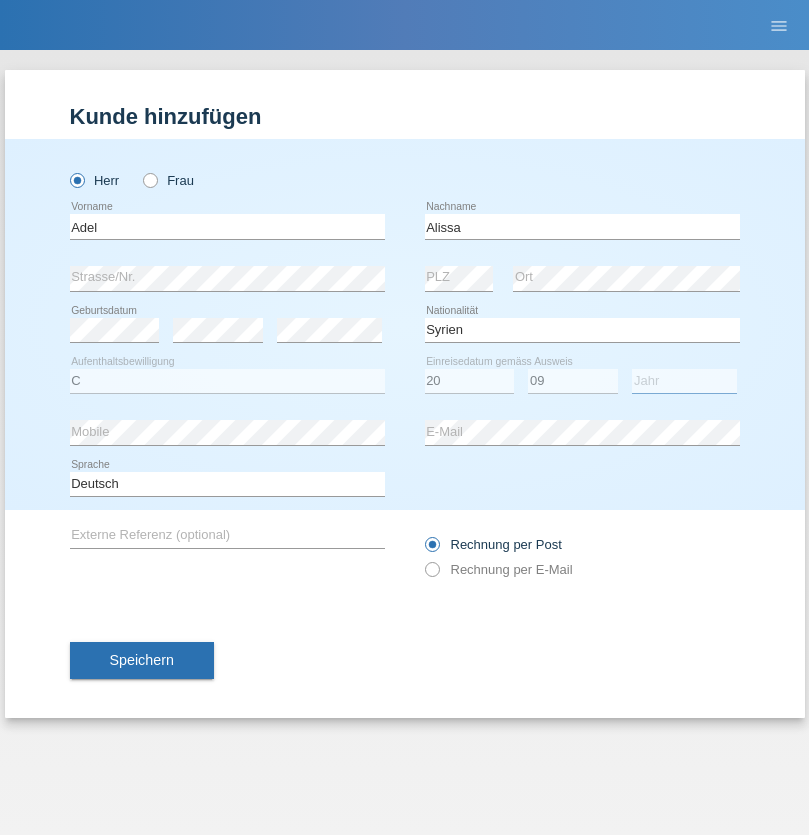 select on "2018" 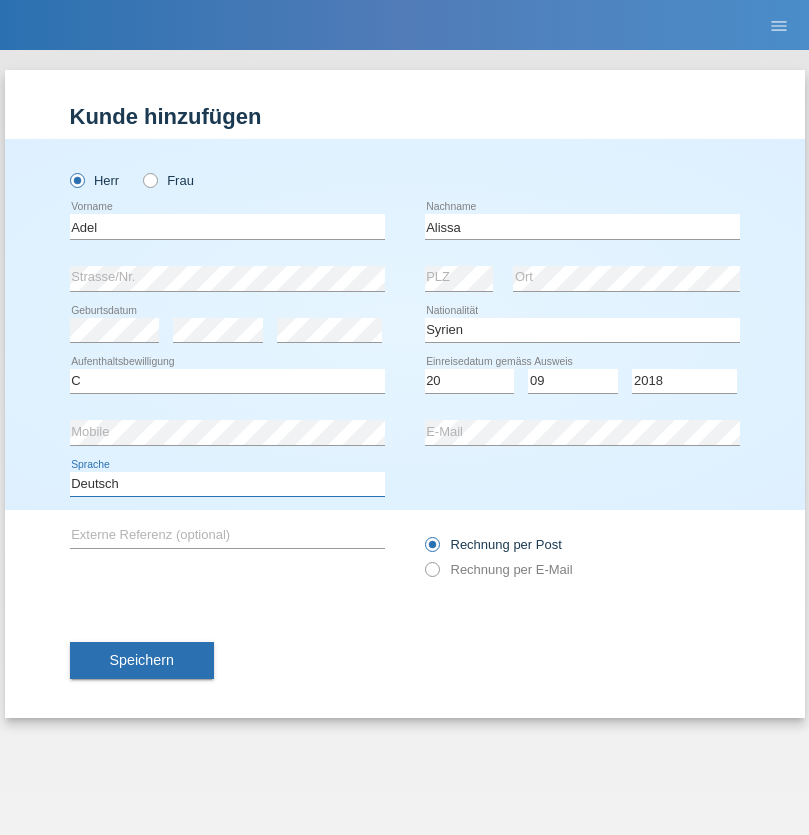 select on "en" 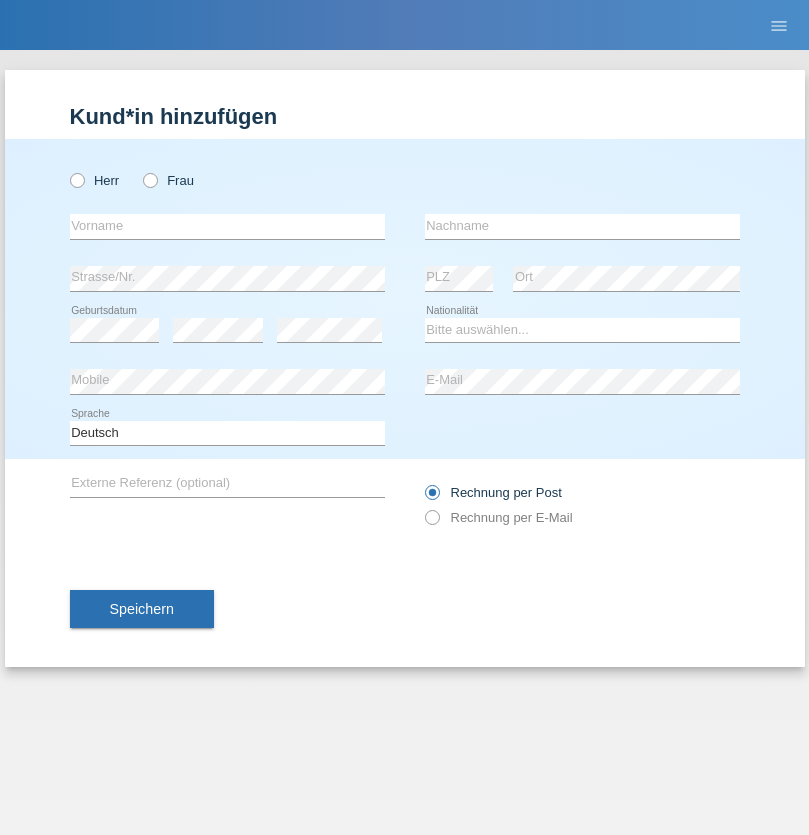 scroll, scrollTop: 0, scrollLeft: 0, axis: both 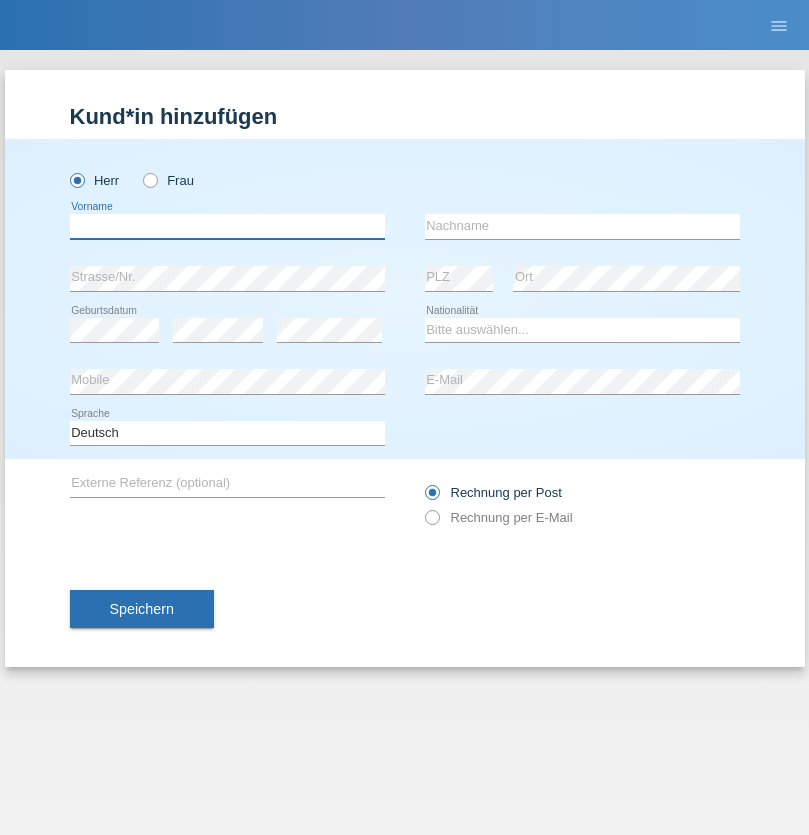 click at bounding box center (227, 226) 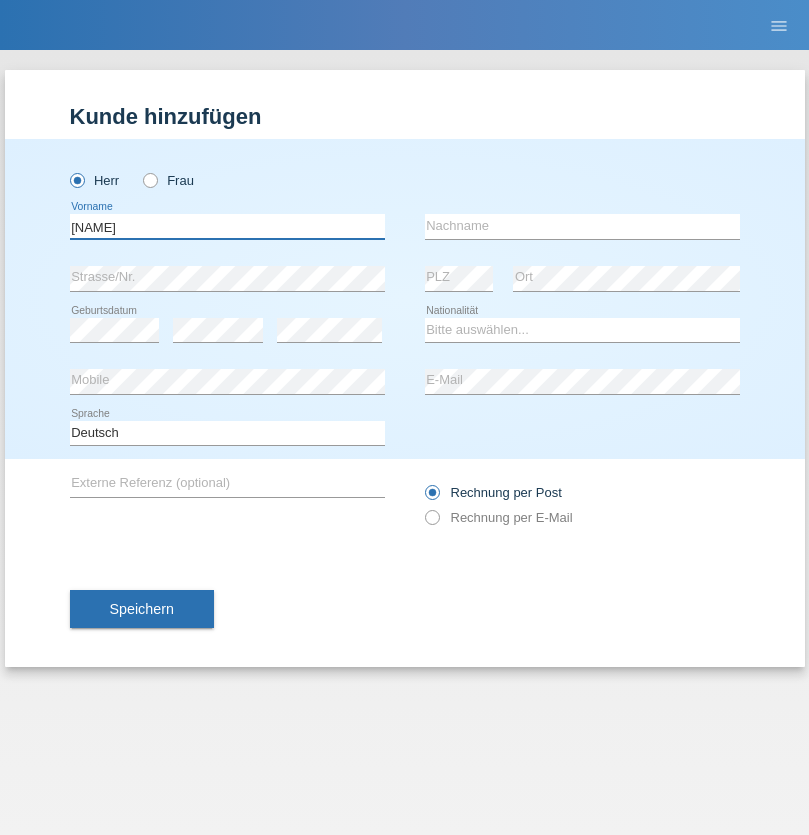 type on "[NAME]" 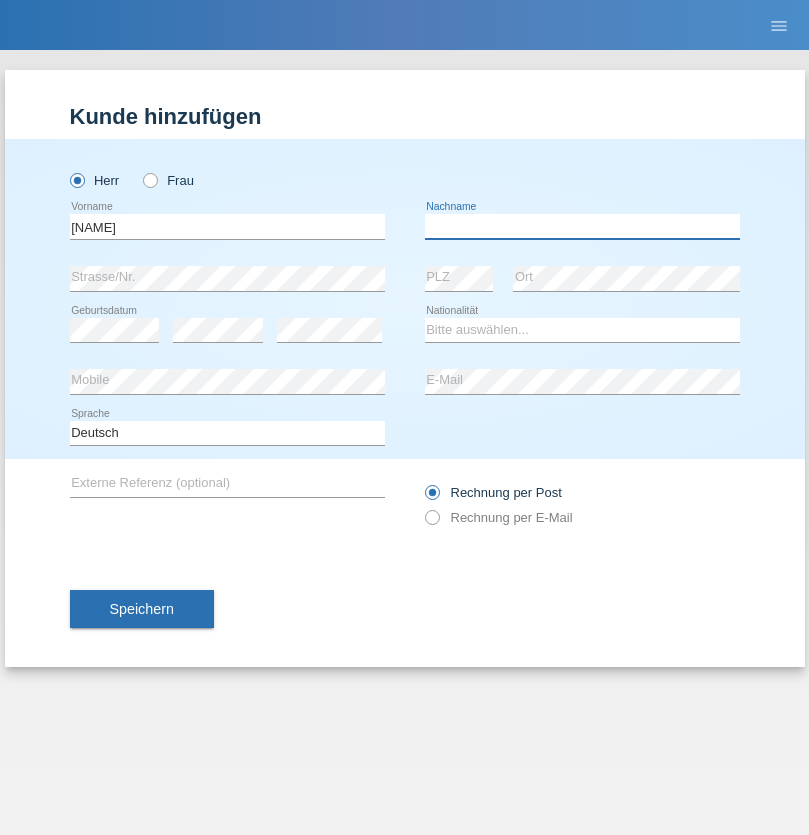 click at bounding box center [582, 226] 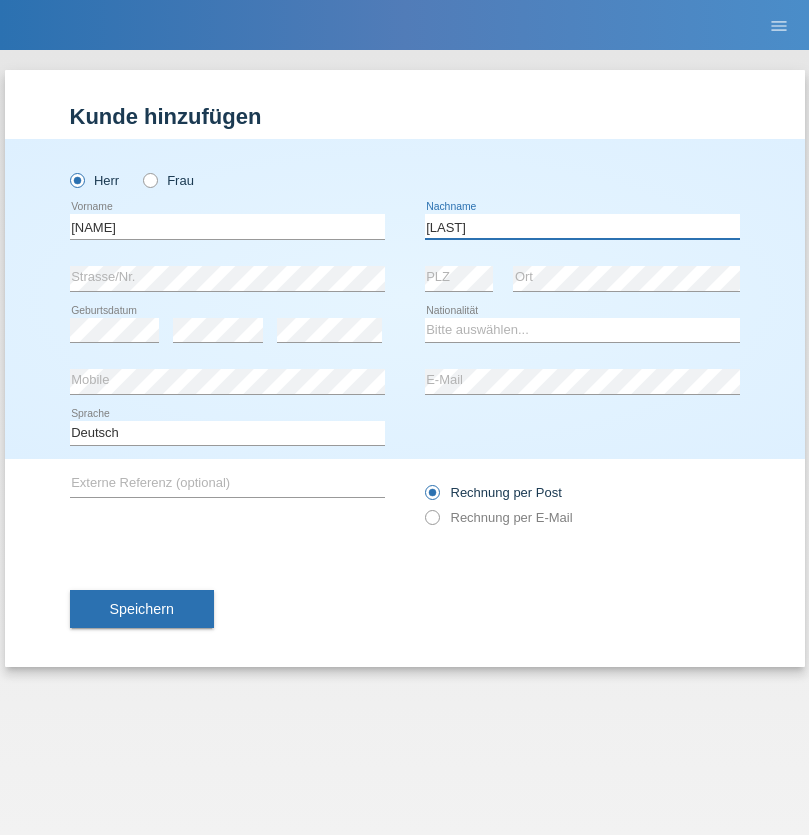 type on "[LAST]" 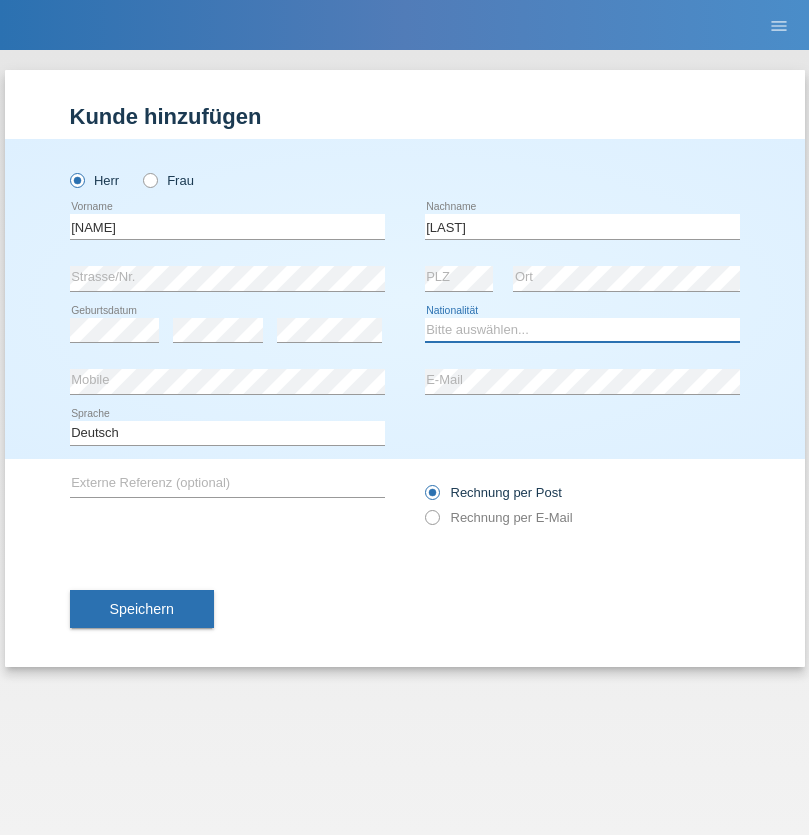 select on "CH" 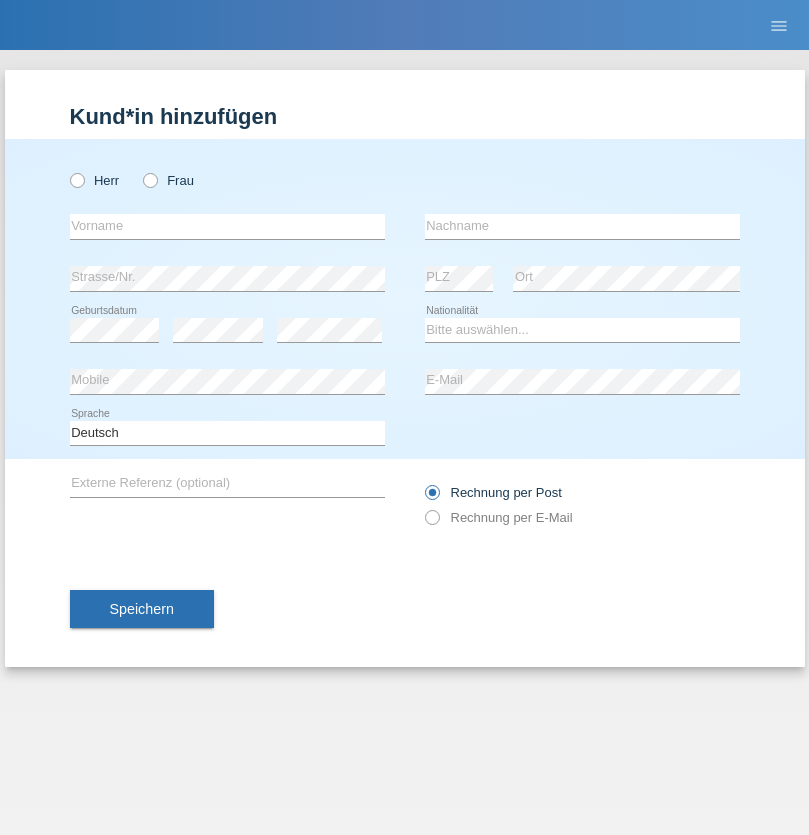 scroll, scrollTop: 0, scrollLeft: 0, axis: both 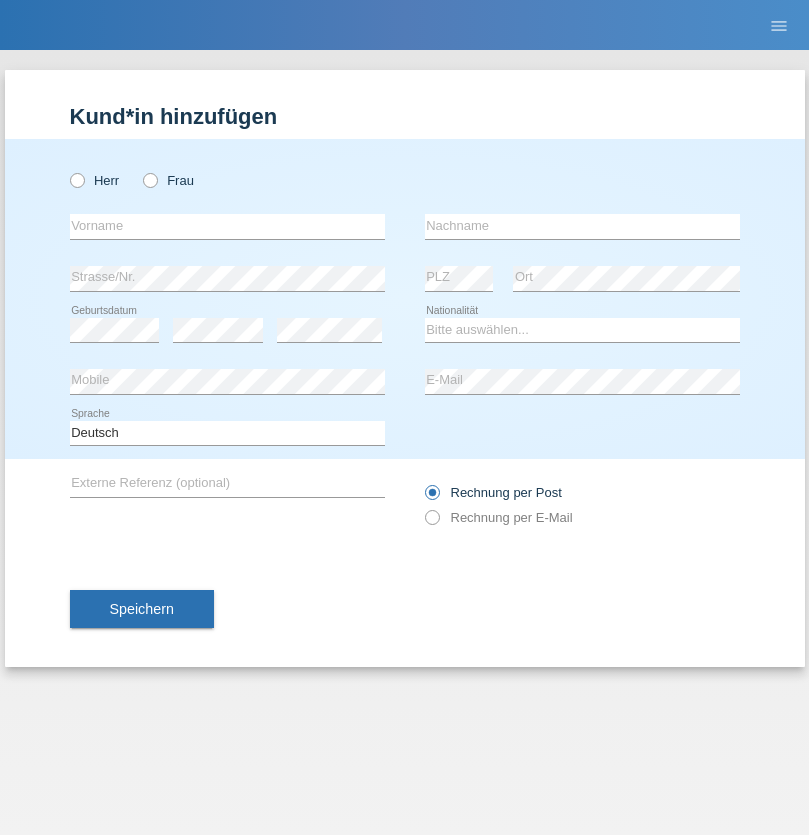 radio on "true" 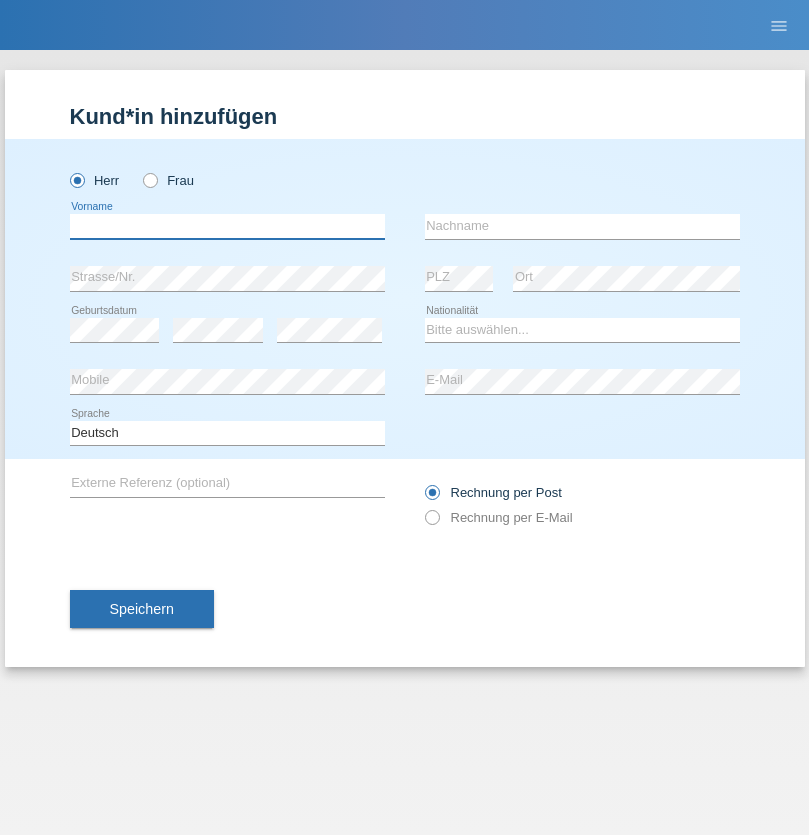 click at bounding box center (227, 226) 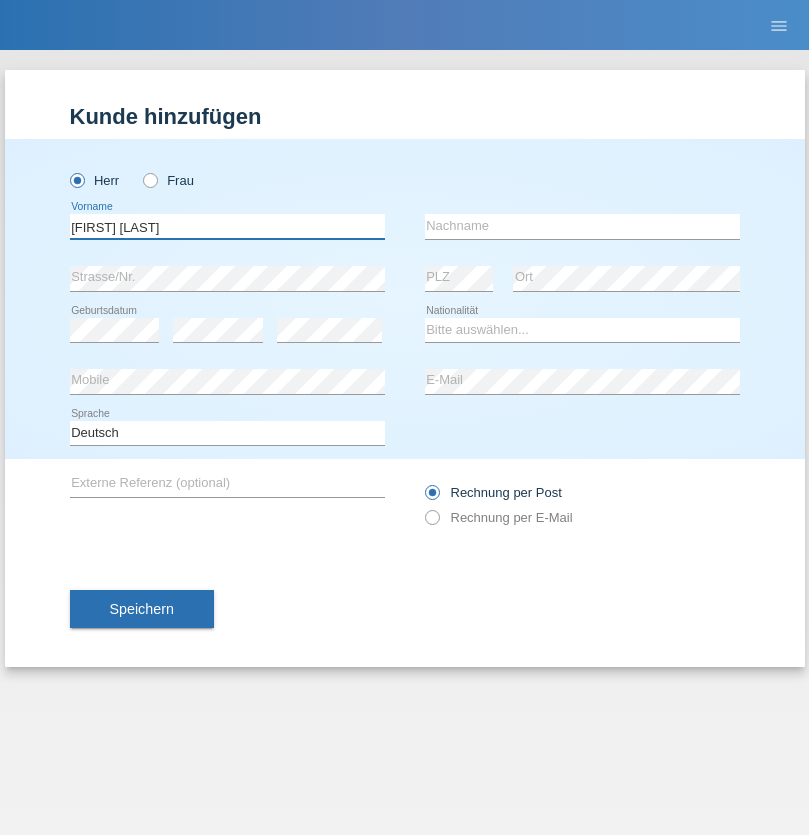 type on "Filipe José" 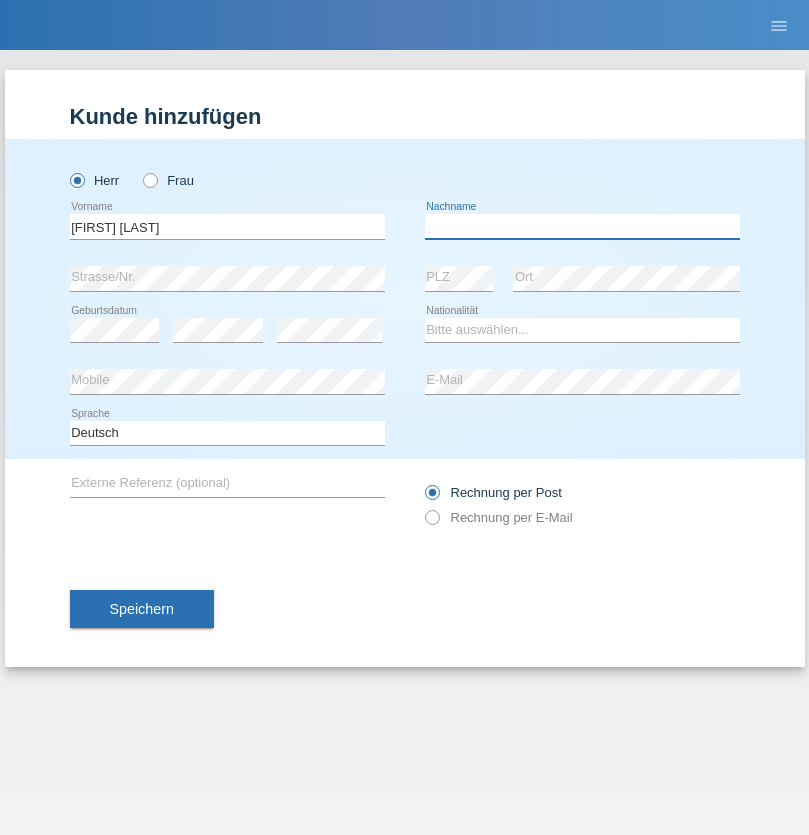 click at bounding box center [582, 226] 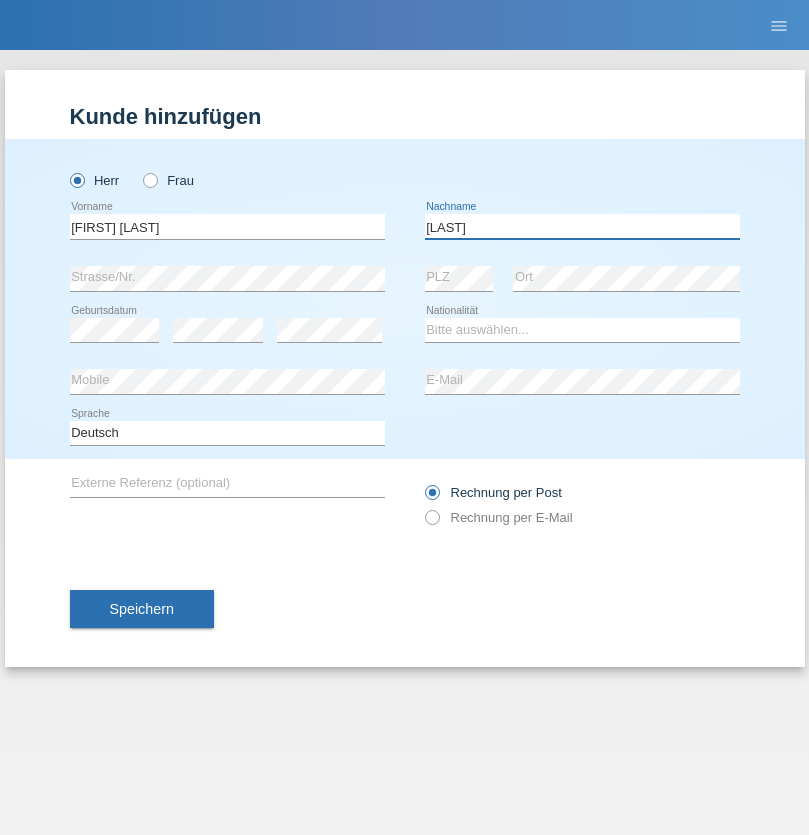 type on "Martins amaral" 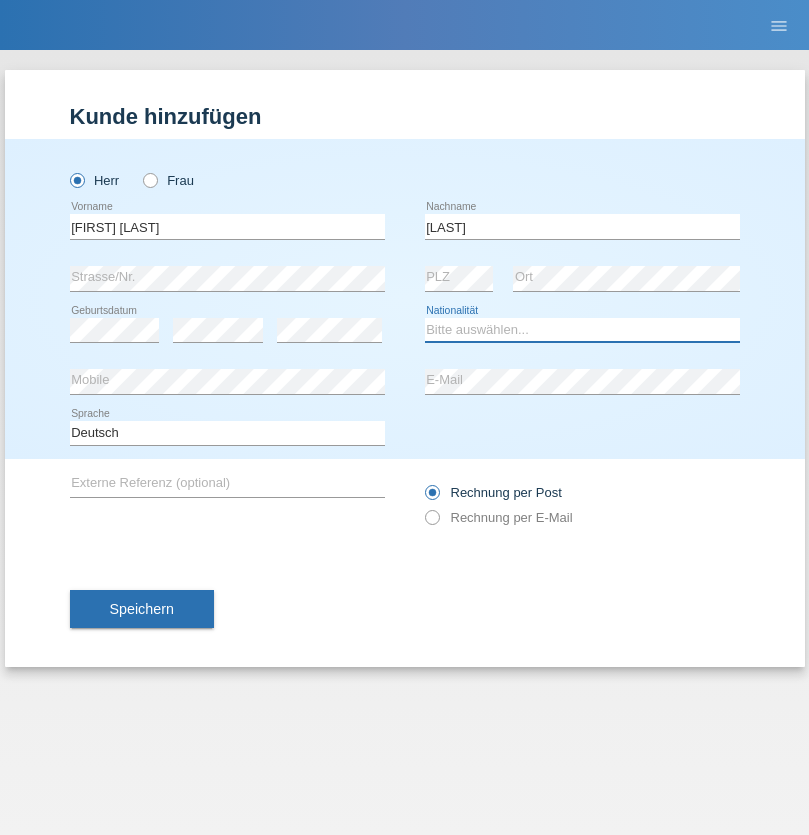 select on "PT" 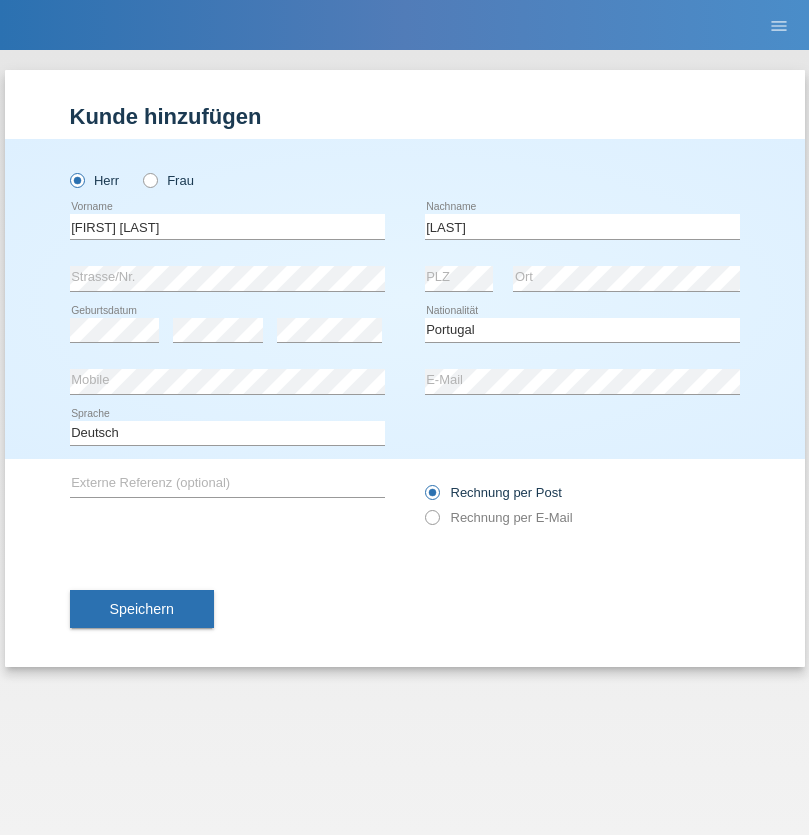 select on "C" 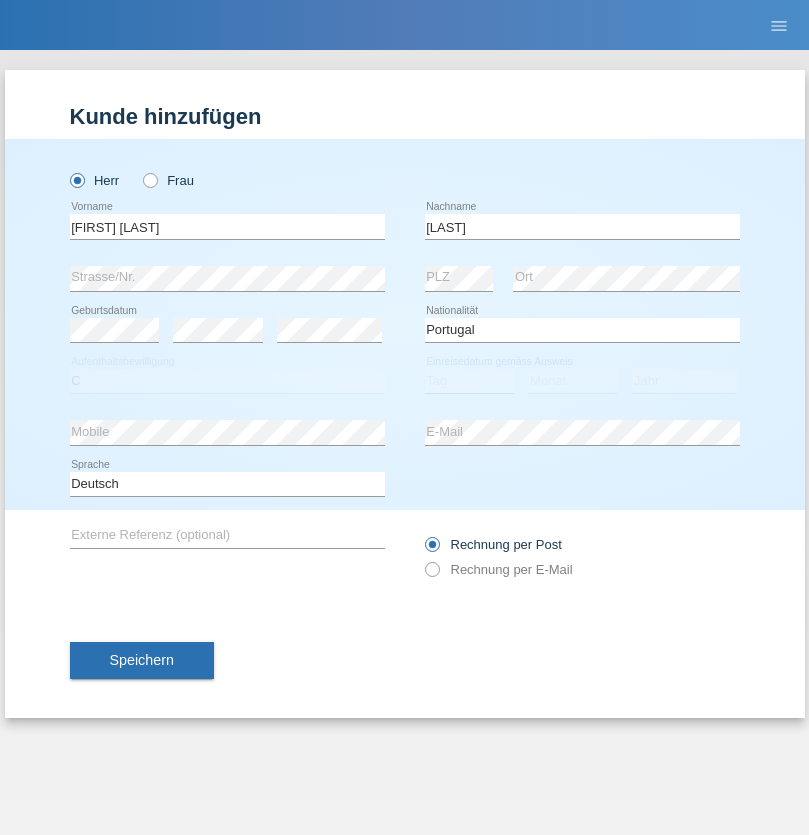 select on "22" 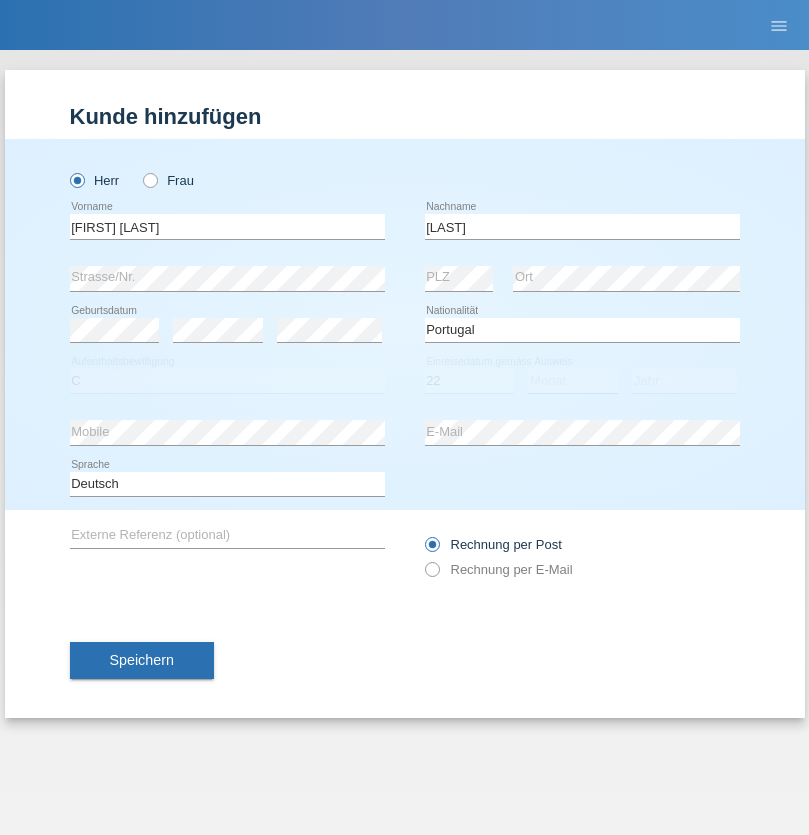 select on "02" 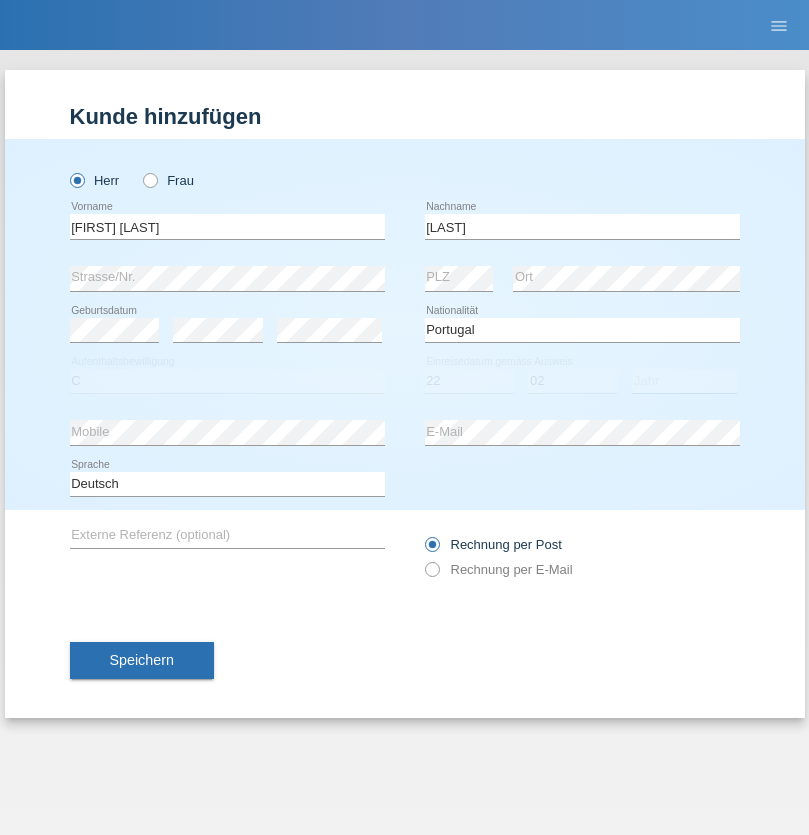 select on "2006" 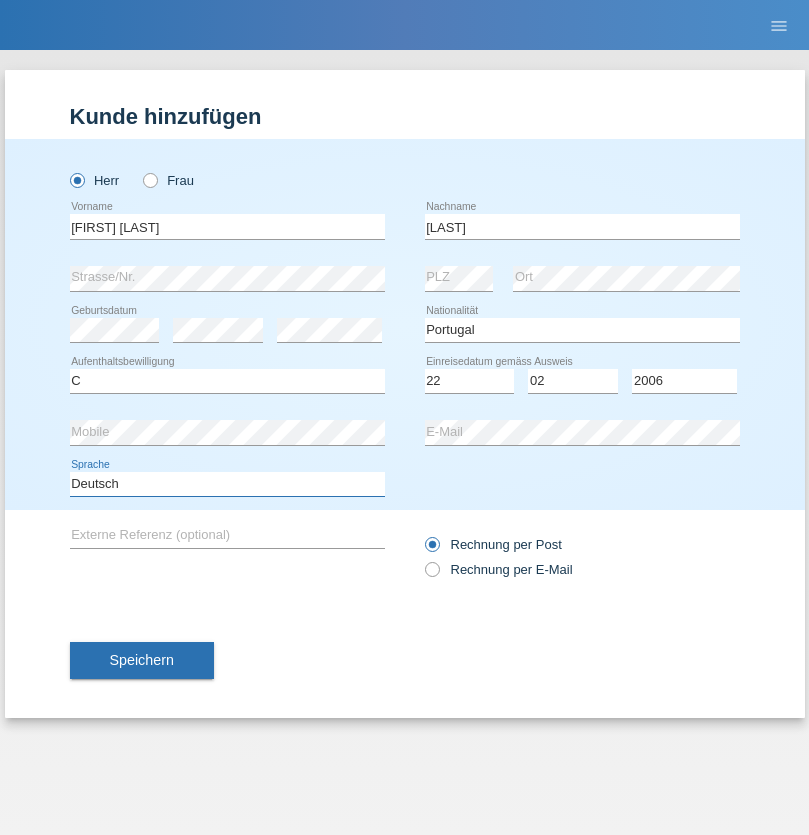select on "en" 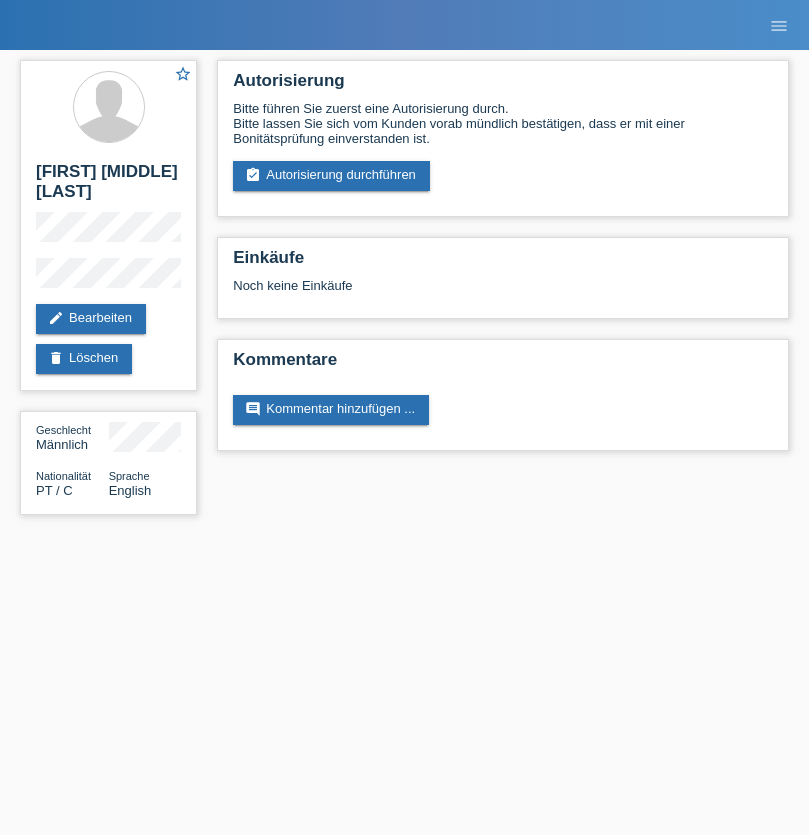 scroll, scrollTop: 0, scrollLeft: 0, axis: both 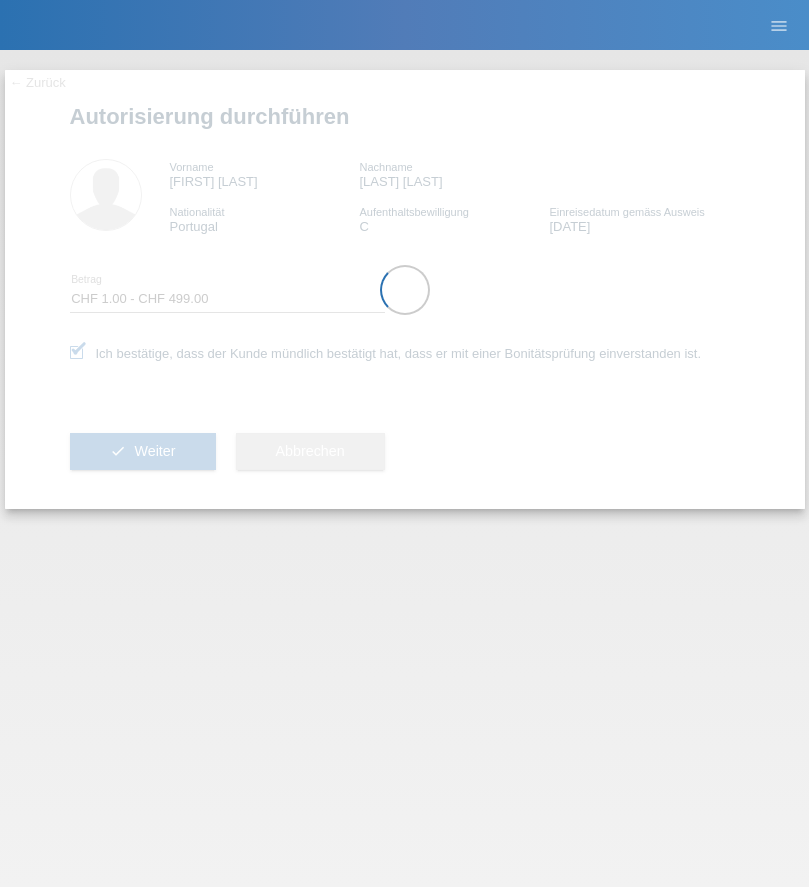 select on "1" 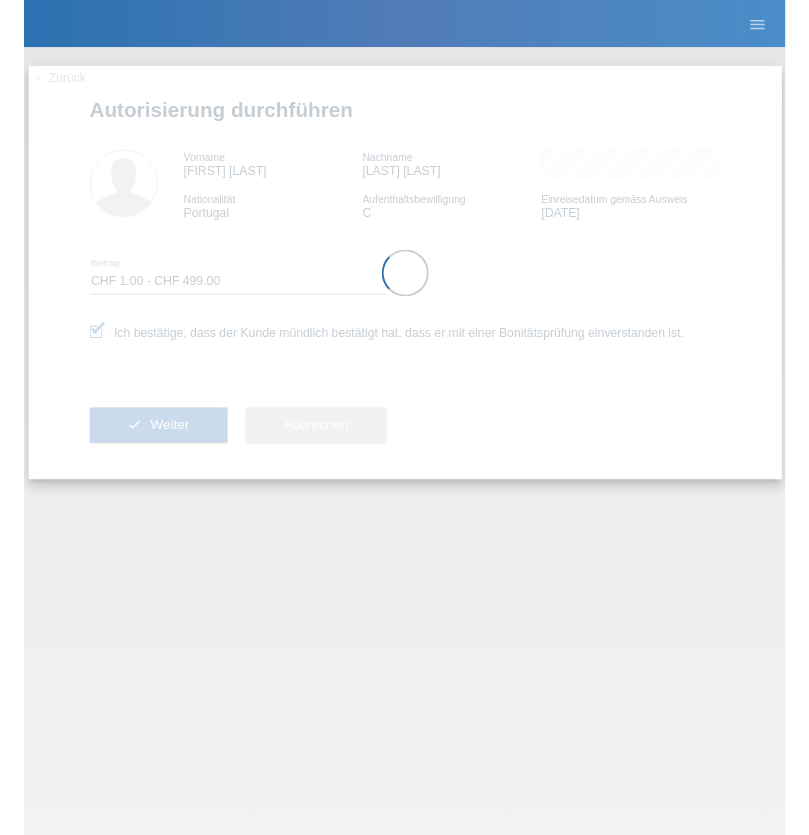 scroll, scrollTop: 0, scrollLeft: 0, axis: both 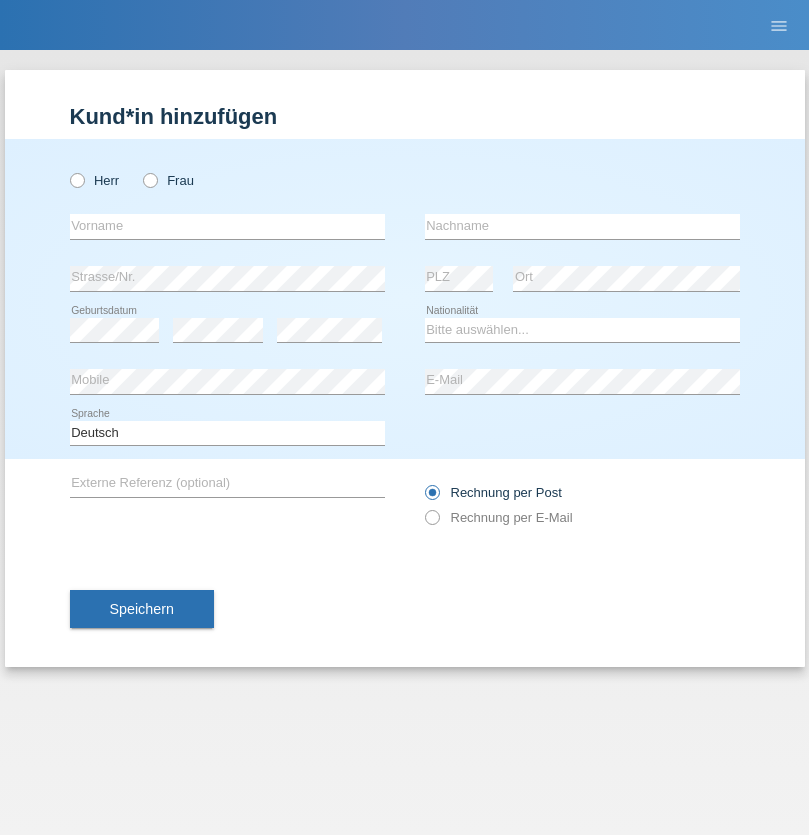 radio on "true" 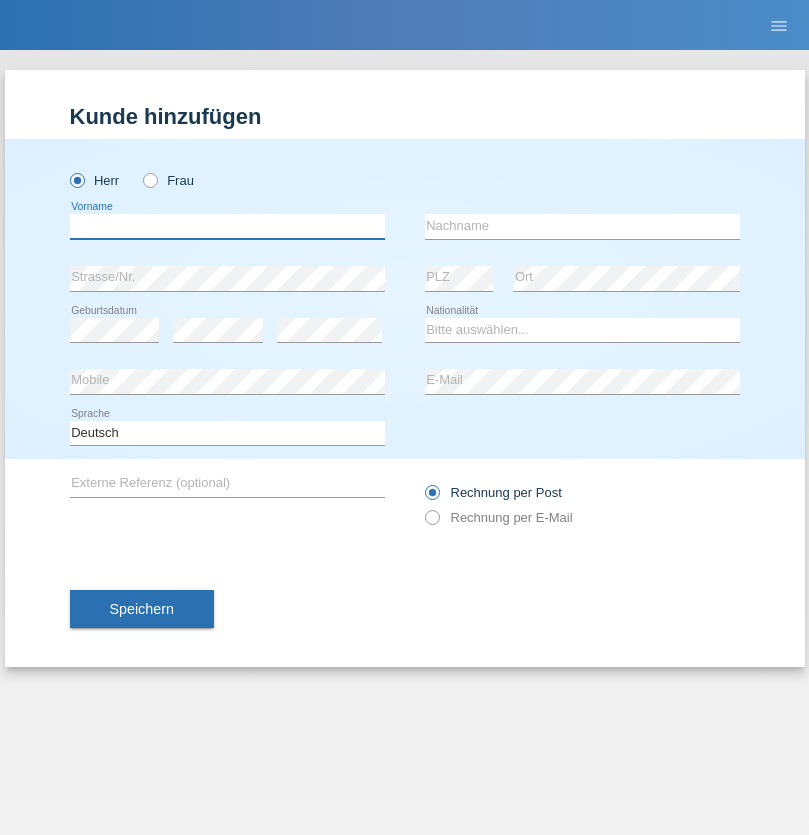 click at bounding box center [227, 226] 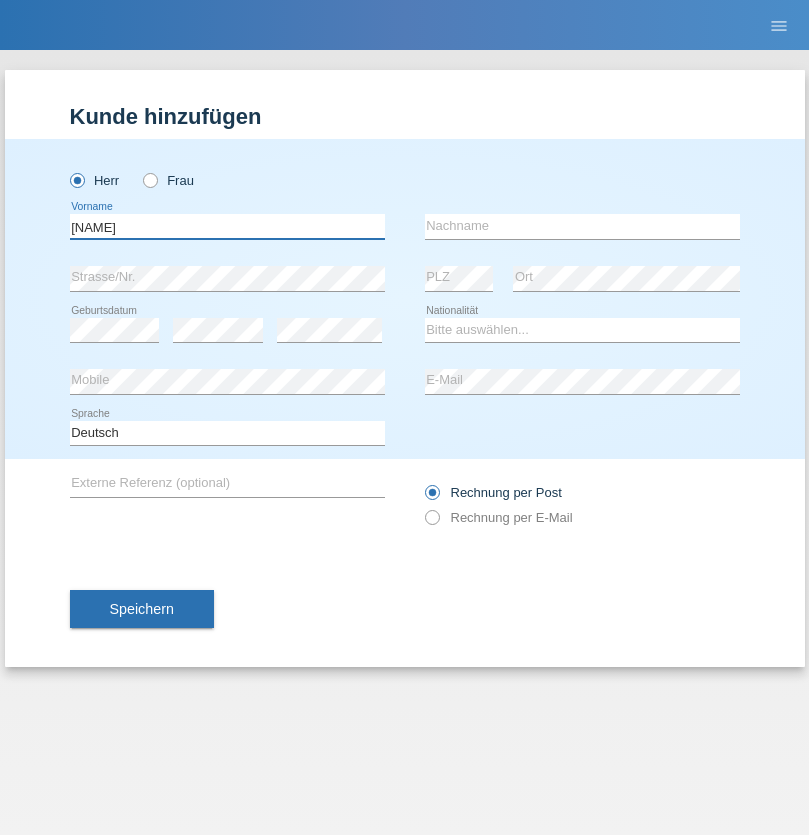 type on "[NAME]" 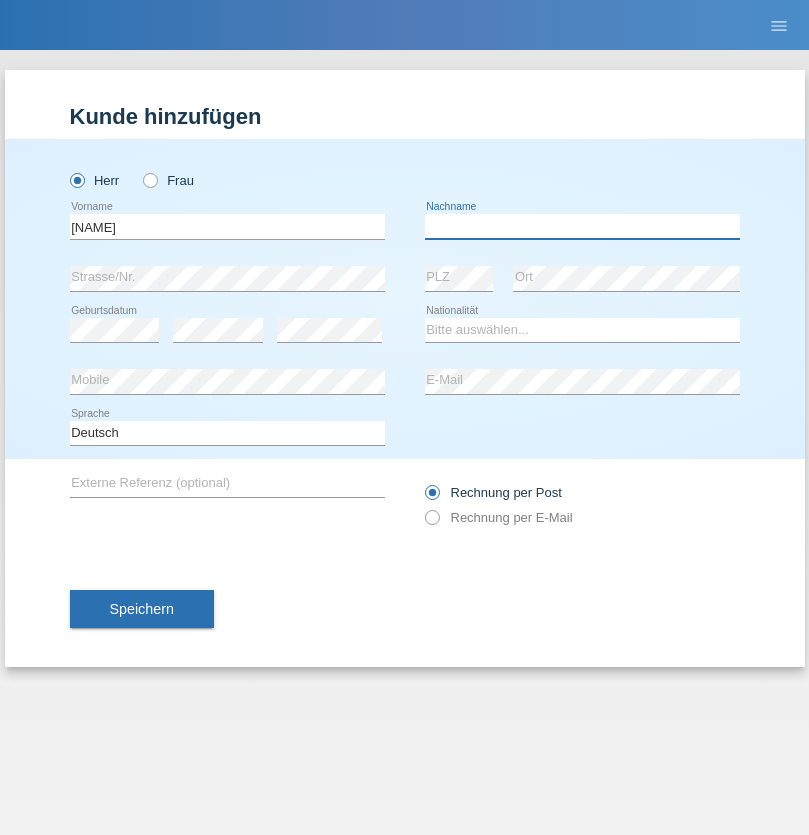 click at bounding box center [582, 226] 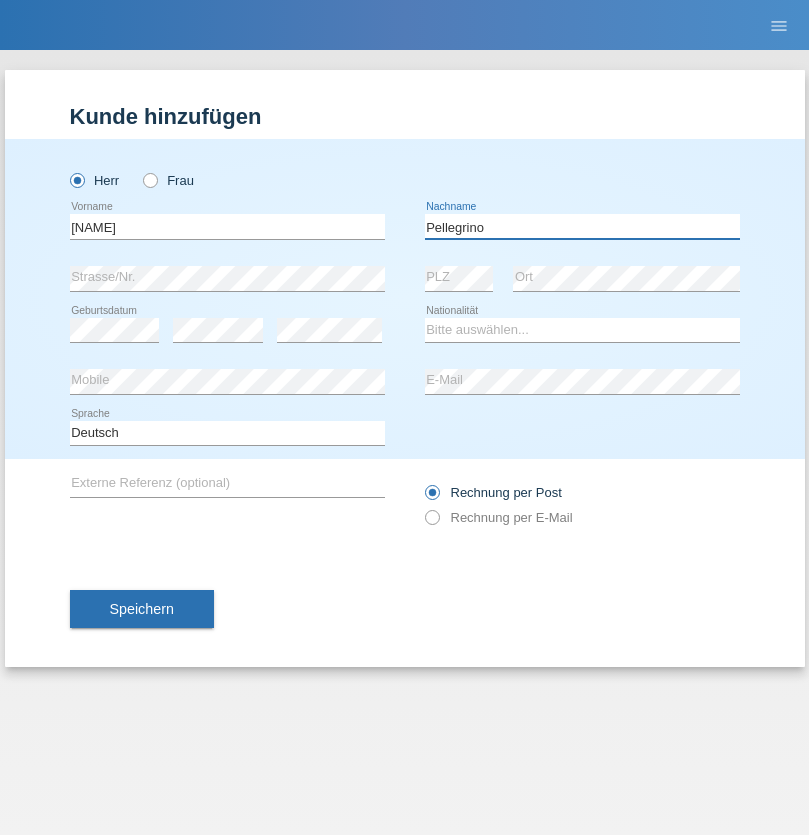 type on "Pellegrino" 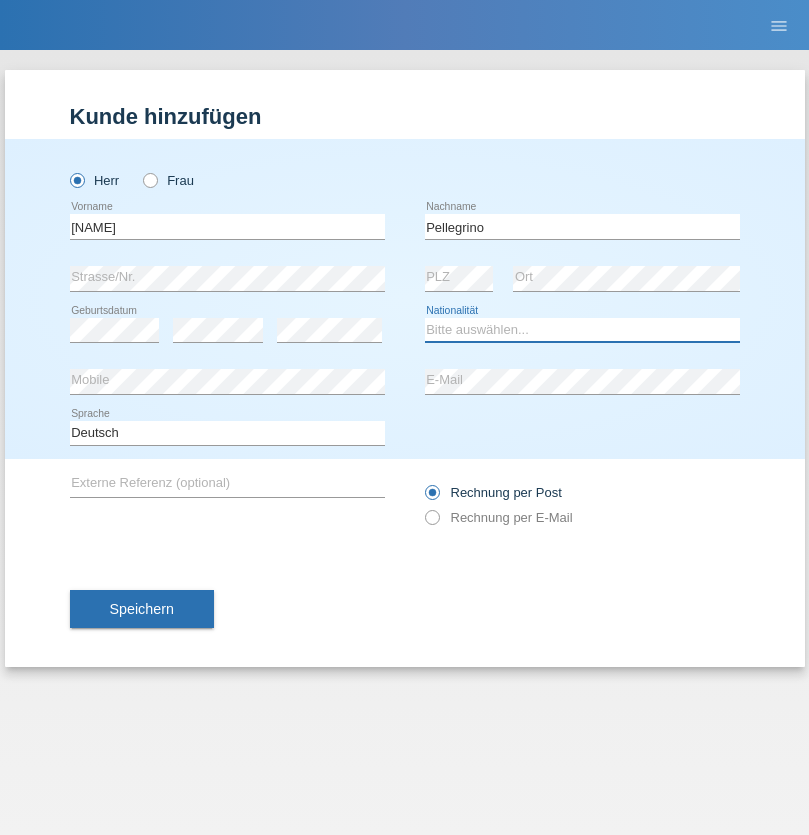 select on "IT" 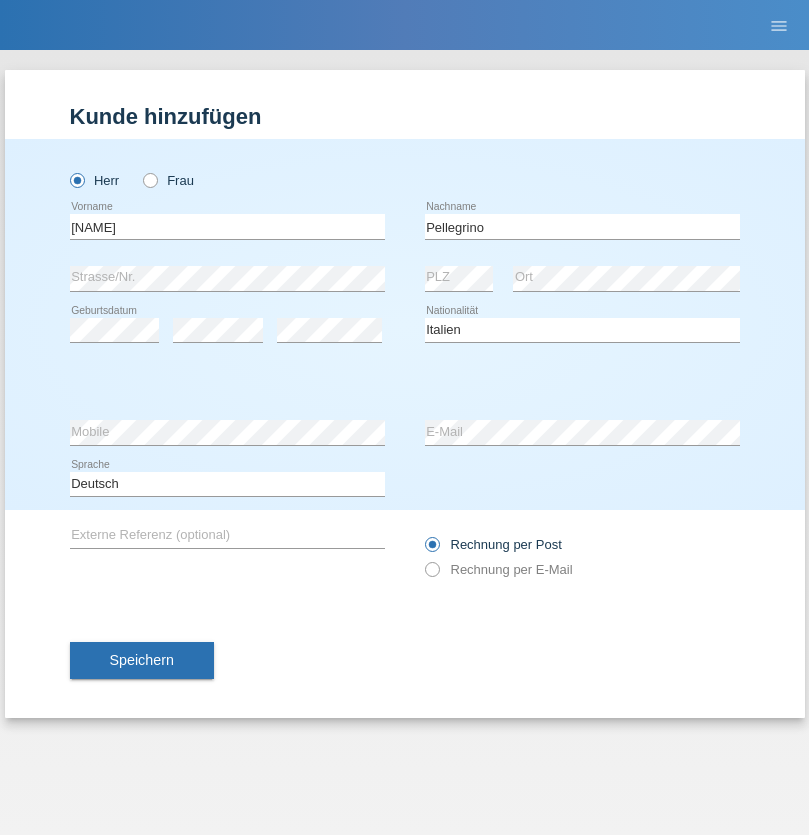 select on "C" 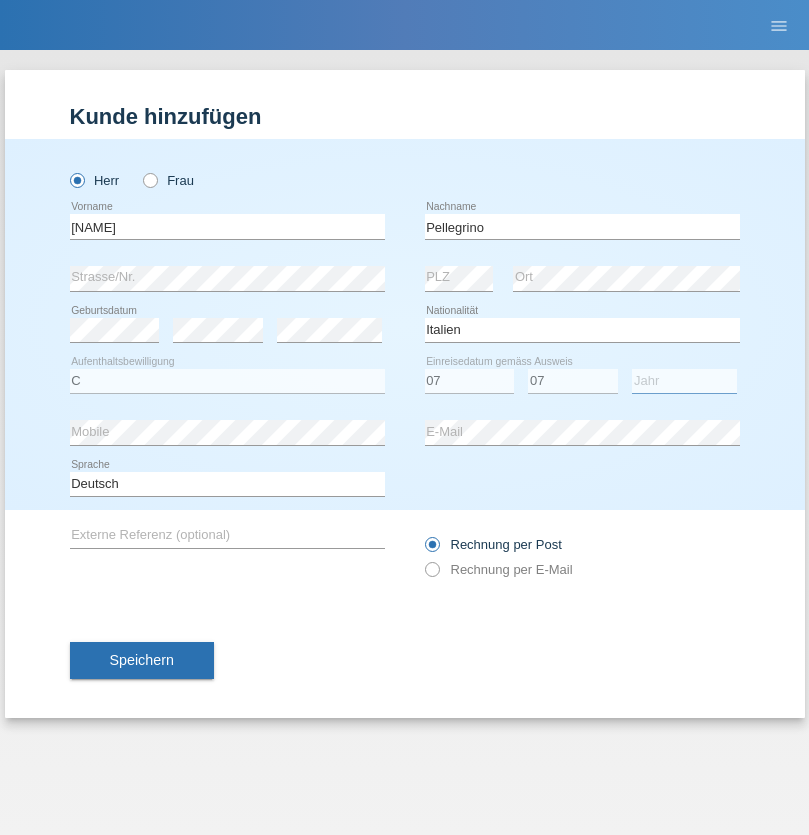 select on "2021" 